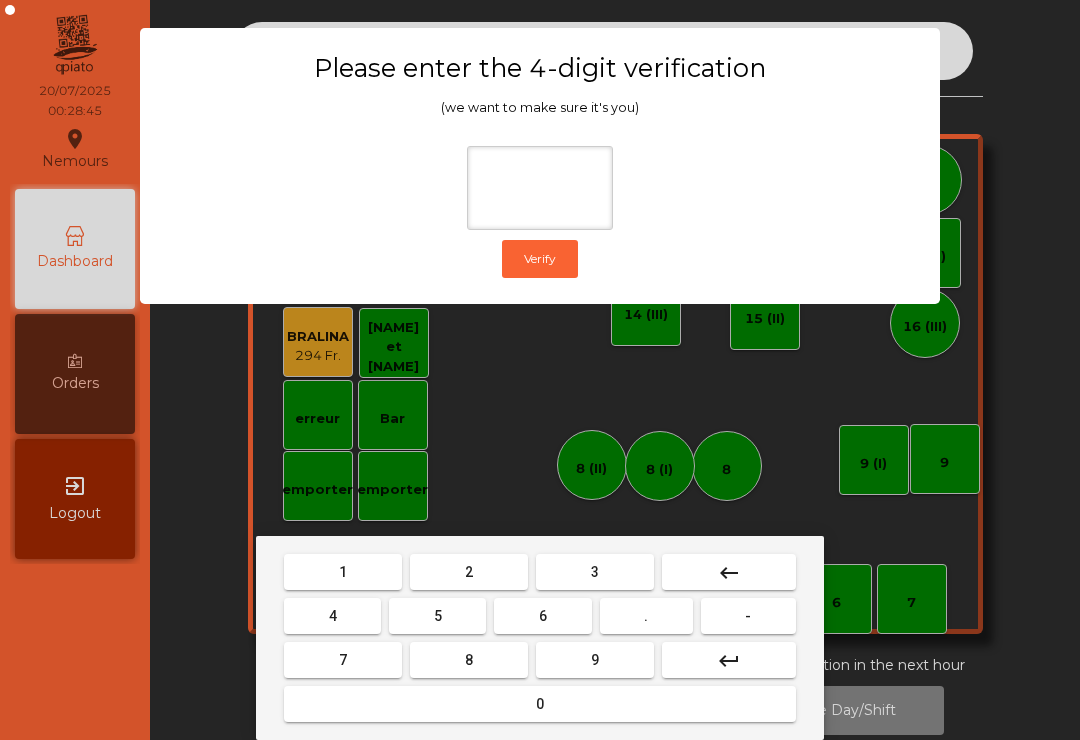 scroll, scrollTop: 0, scrollLeft: 0, axis: both 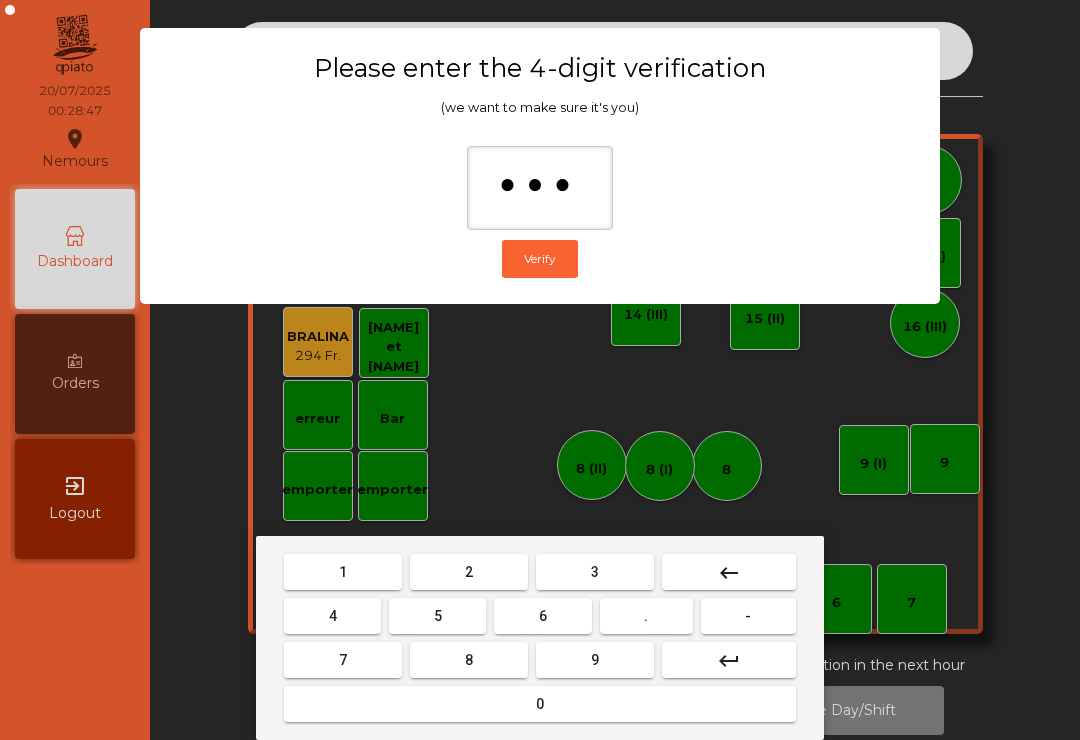 type on "****" 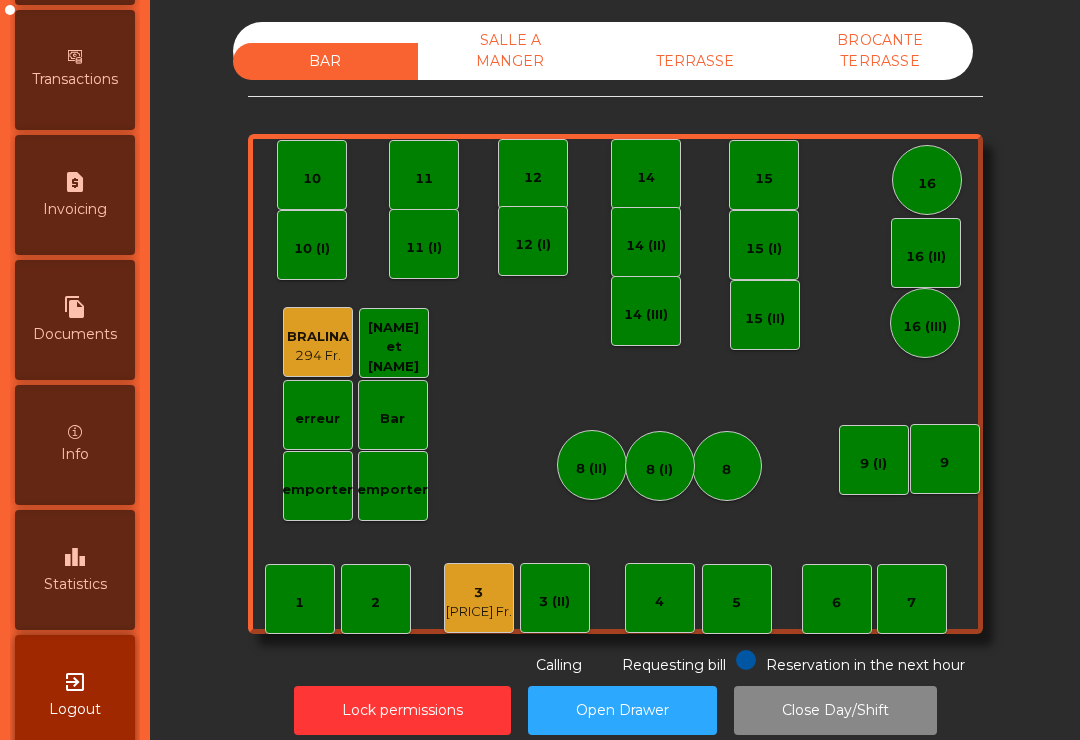 scroll, scrollTop: 928, scrollLeft: 0, axis: vertical 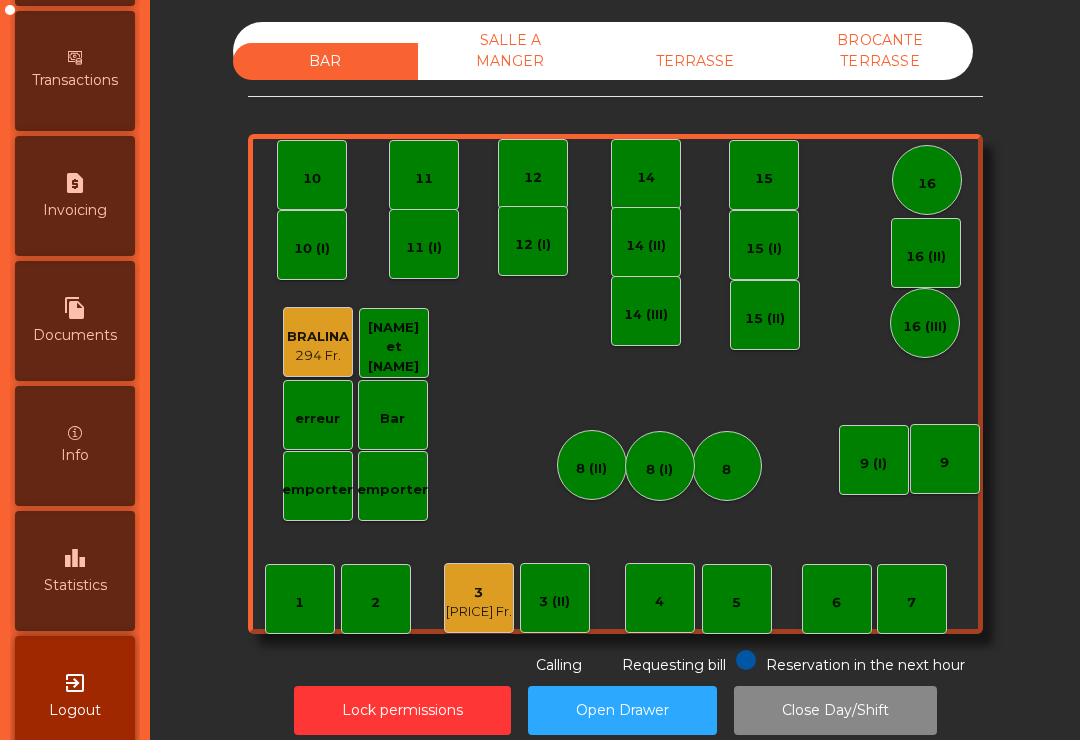 click on "BROCANTE TERRASSE" 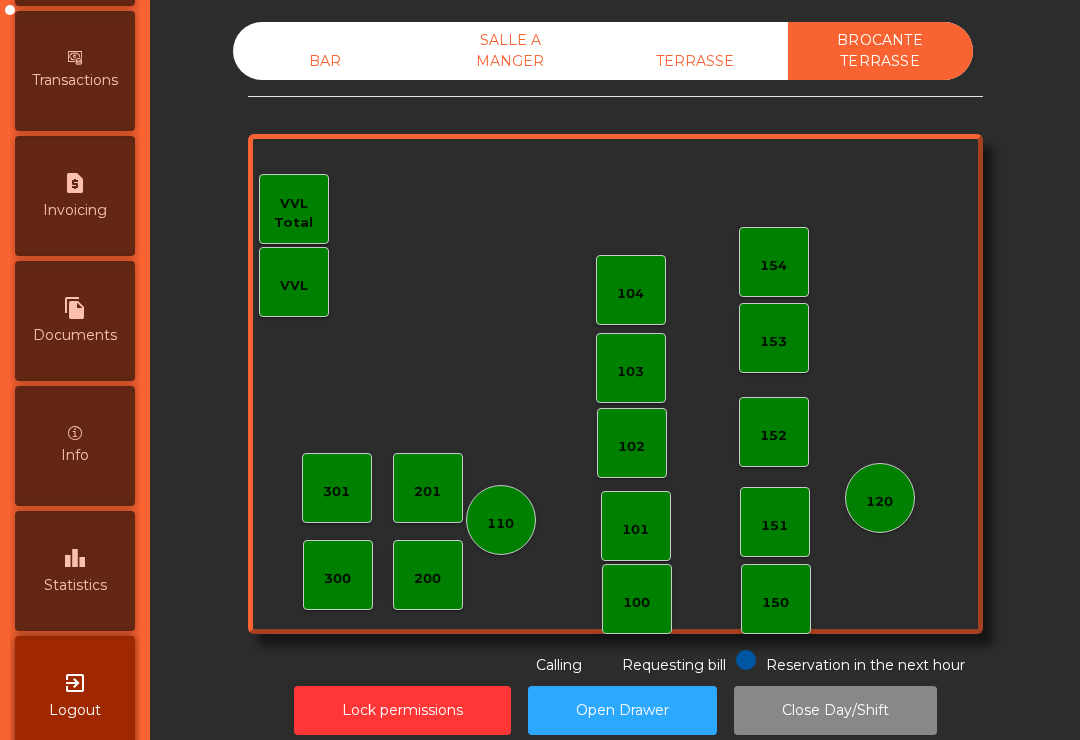 click on "TERRASSE" 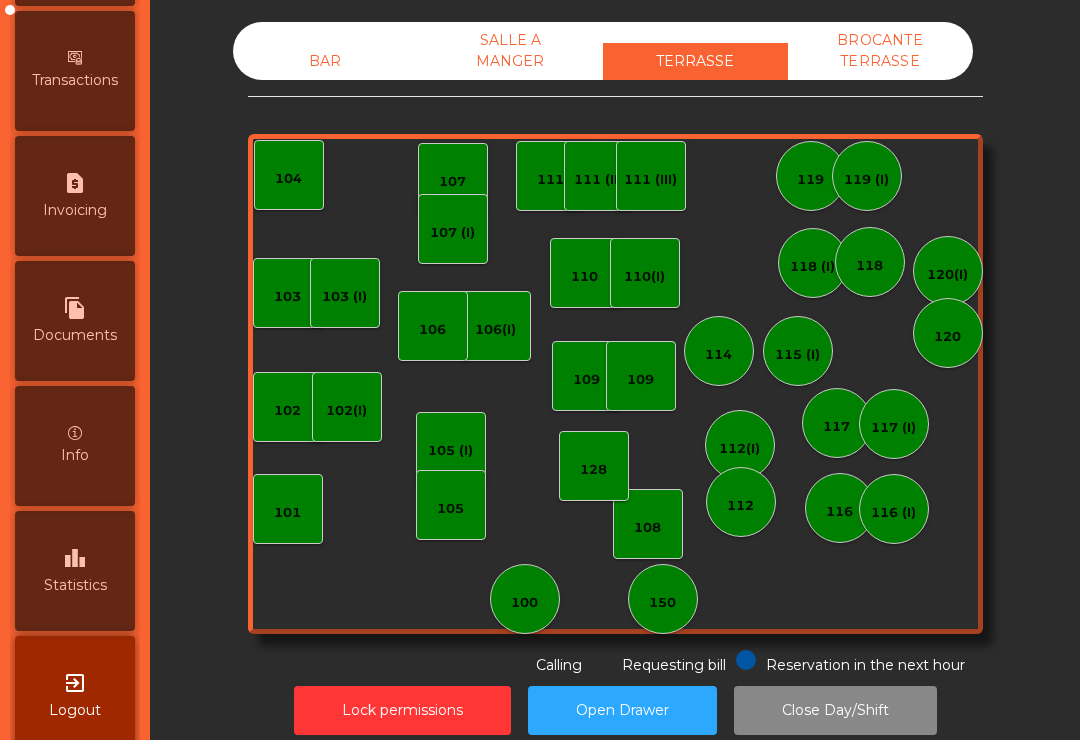 click on "SALLE A MANGER" 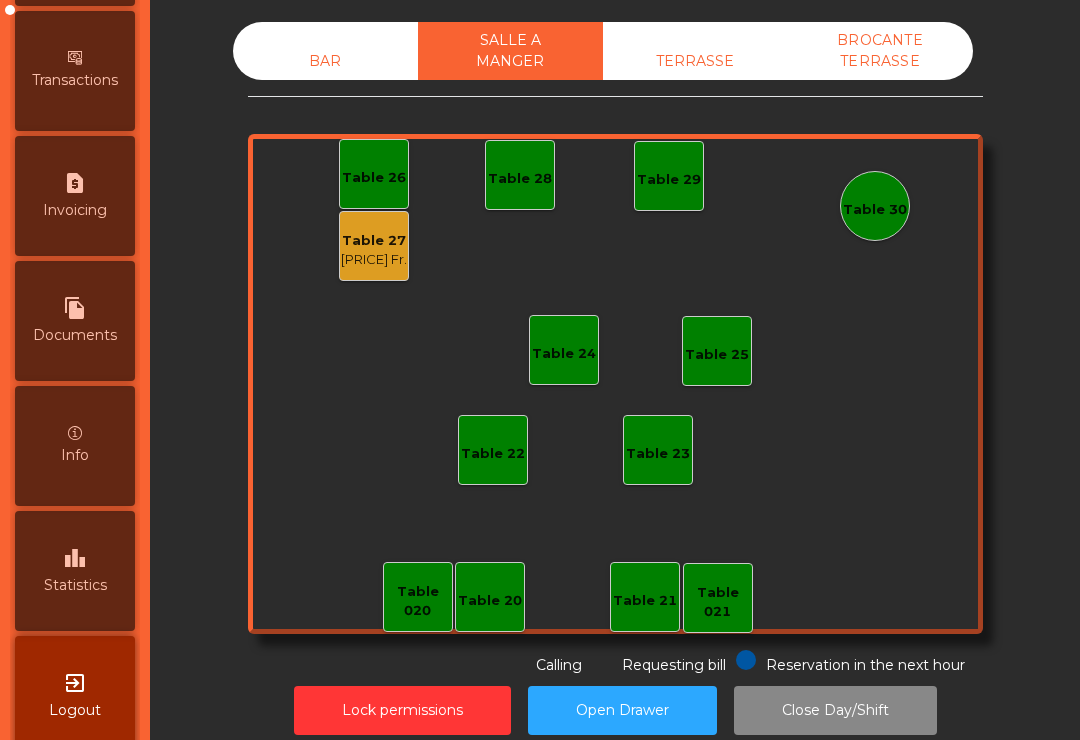click on "BAR" 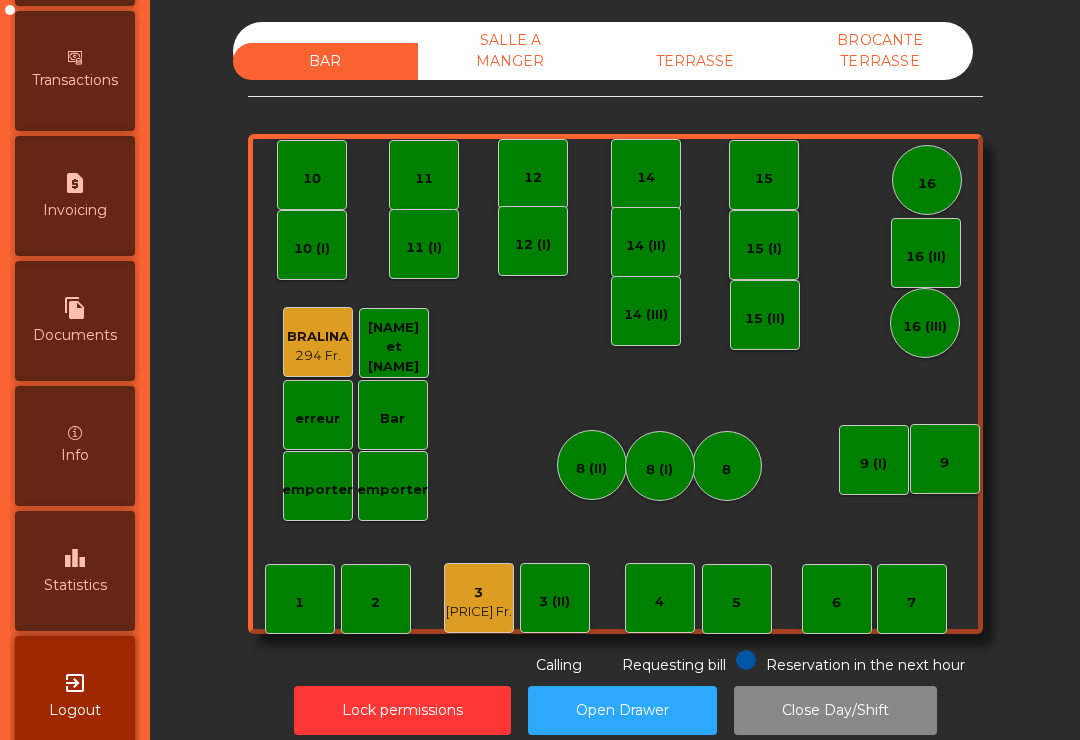 click on "Lock permissions" 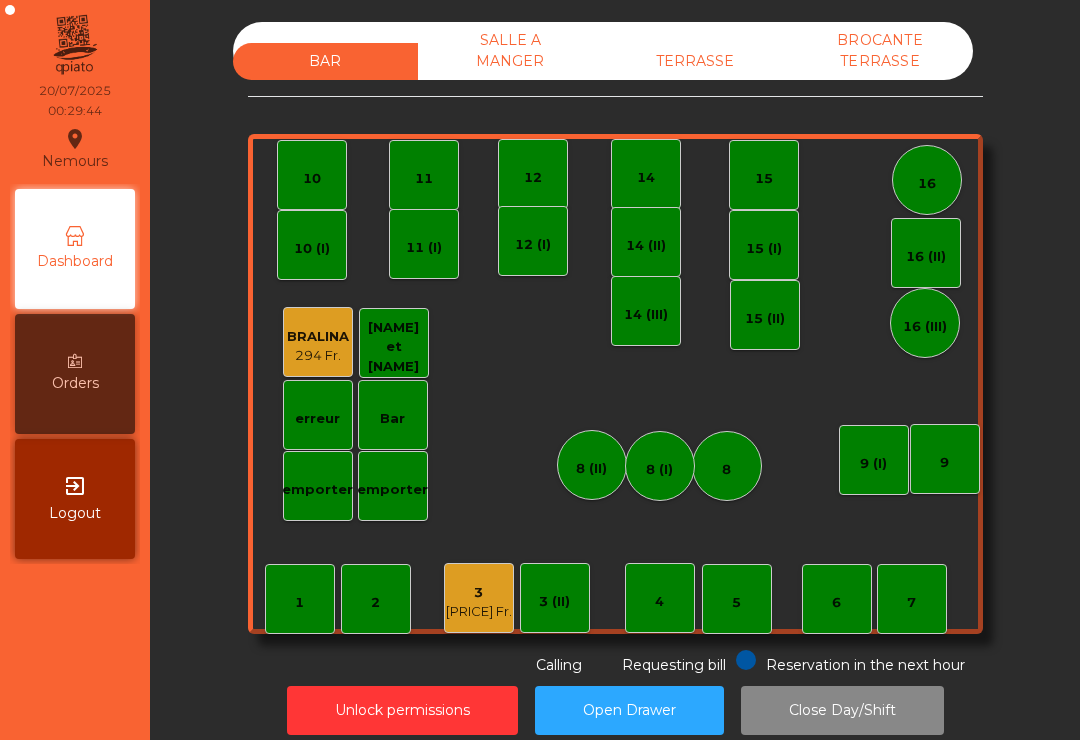 scroll, scrollTop: 0, scrollLeft: 0, axis: both 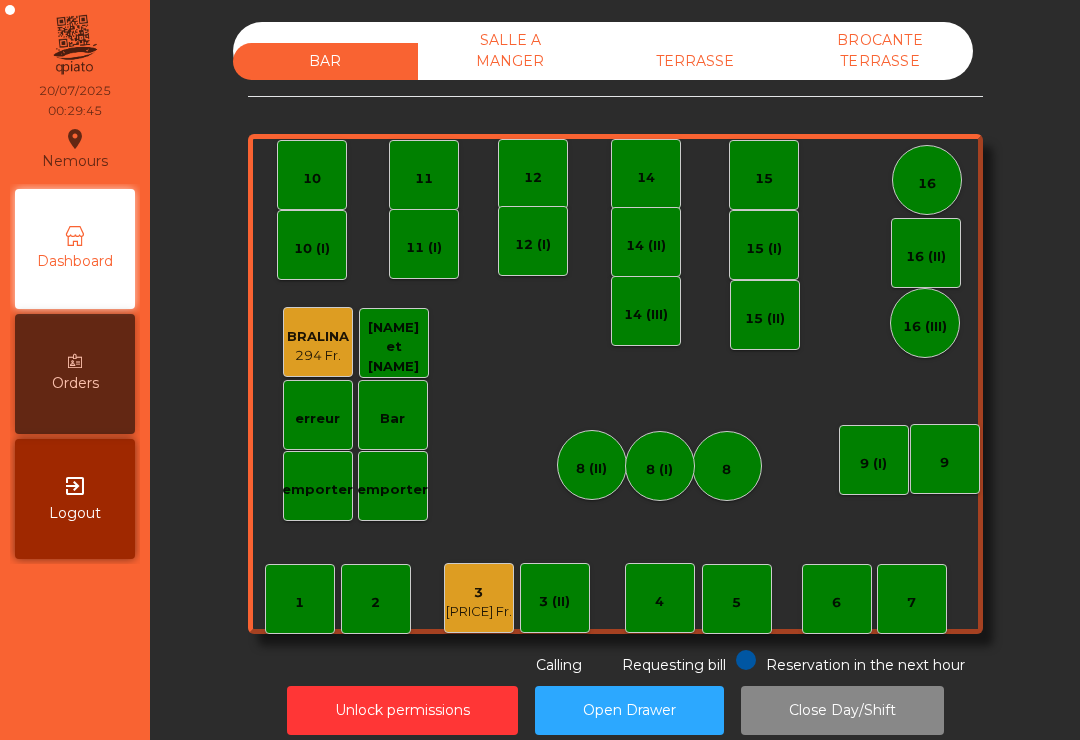 click on "Unlock permissions" 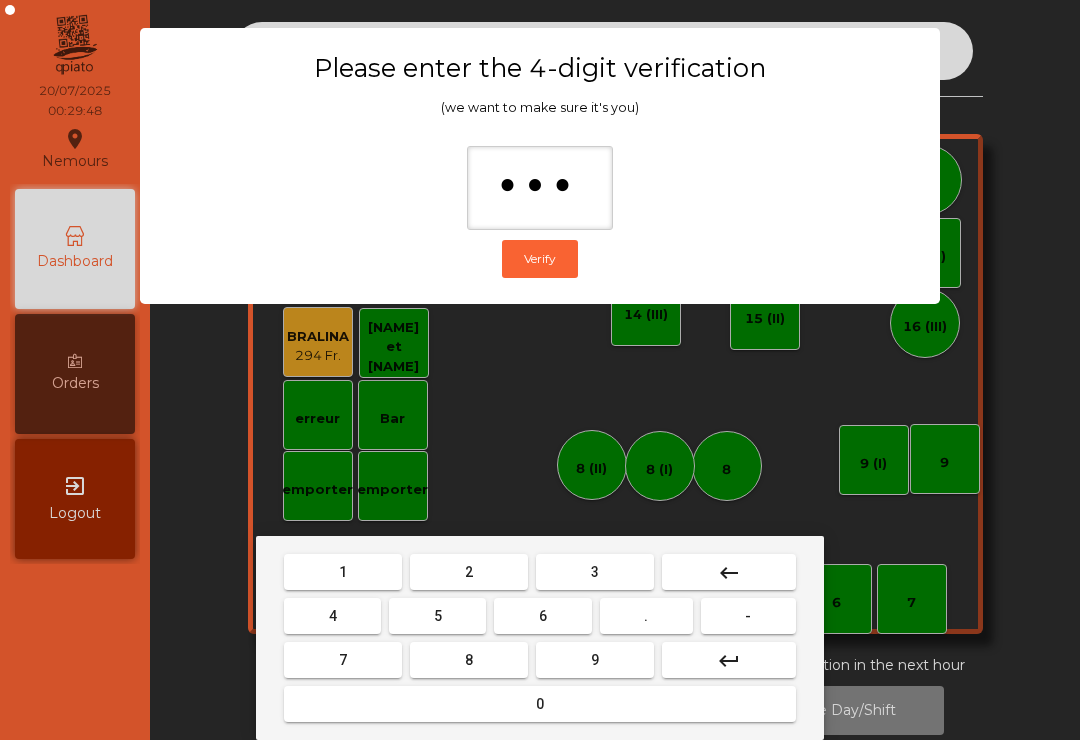 type on "****" 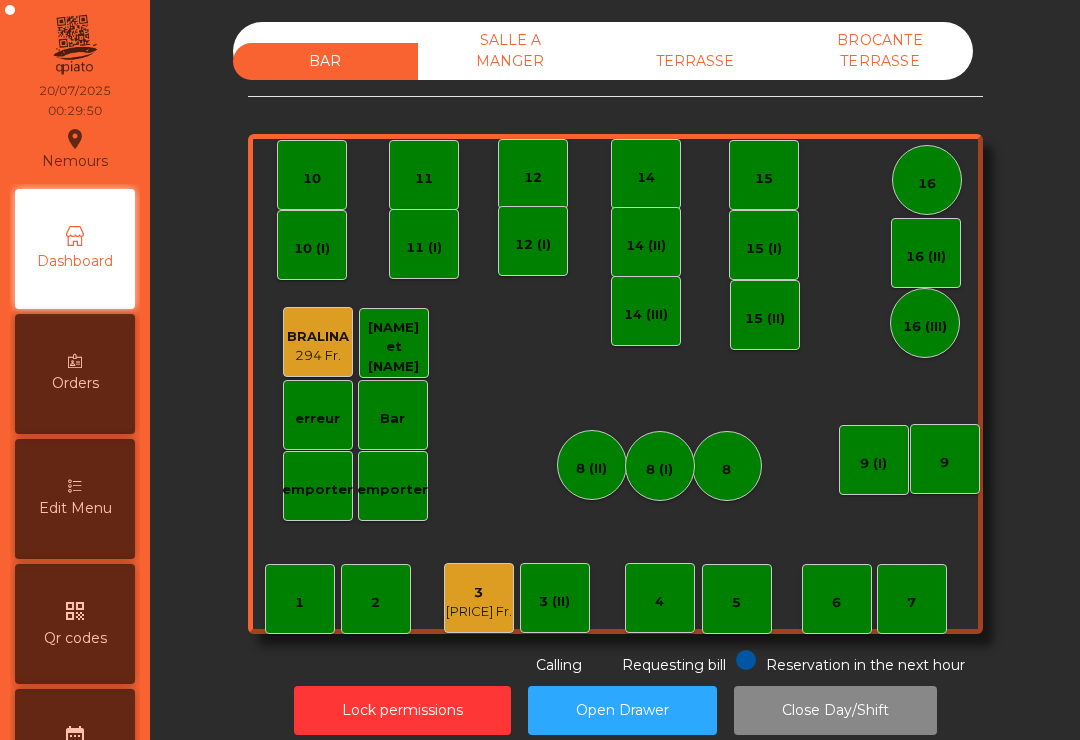 click on "3" 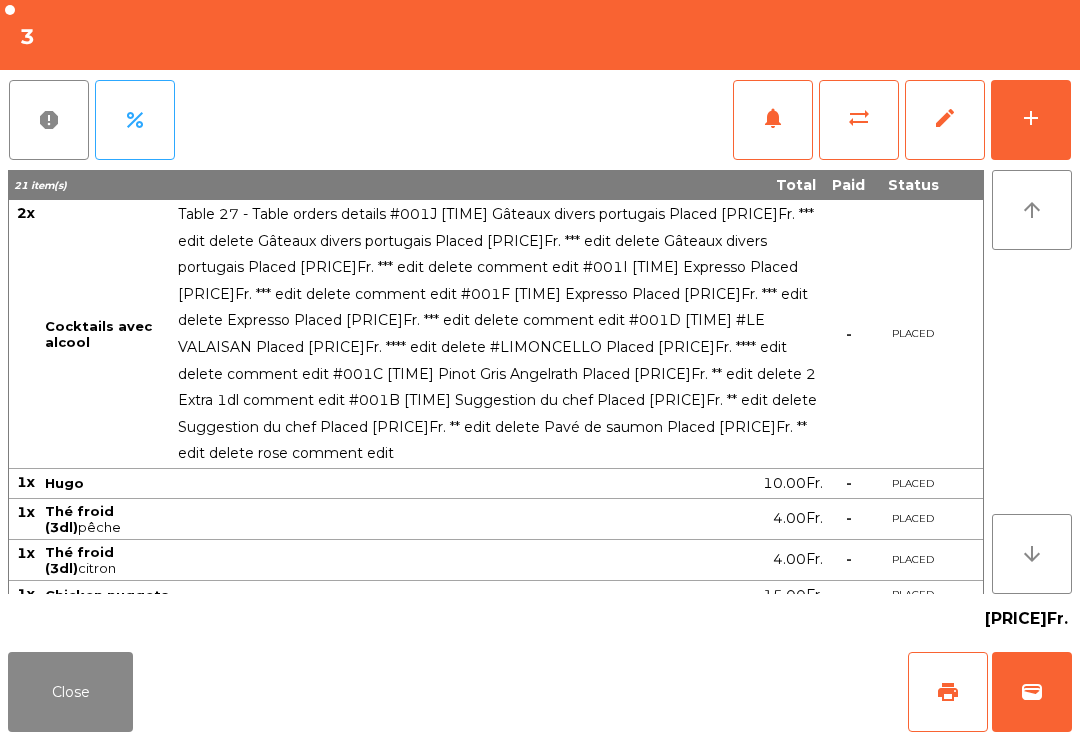 click on "edit" 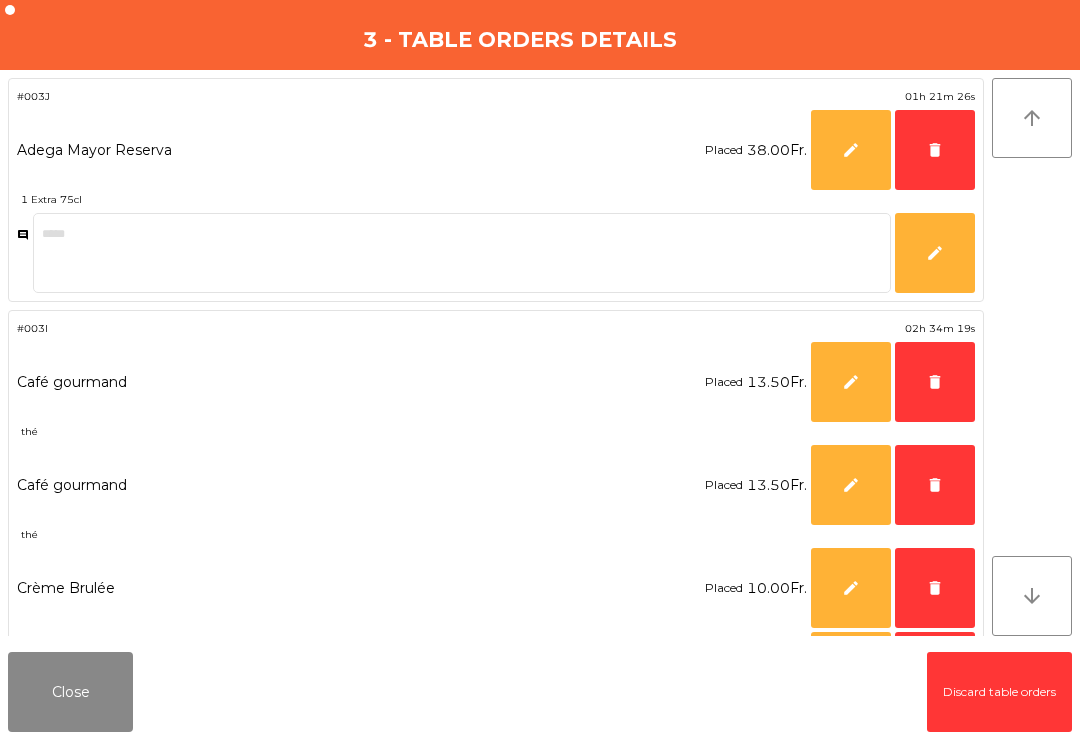 click on "delete" 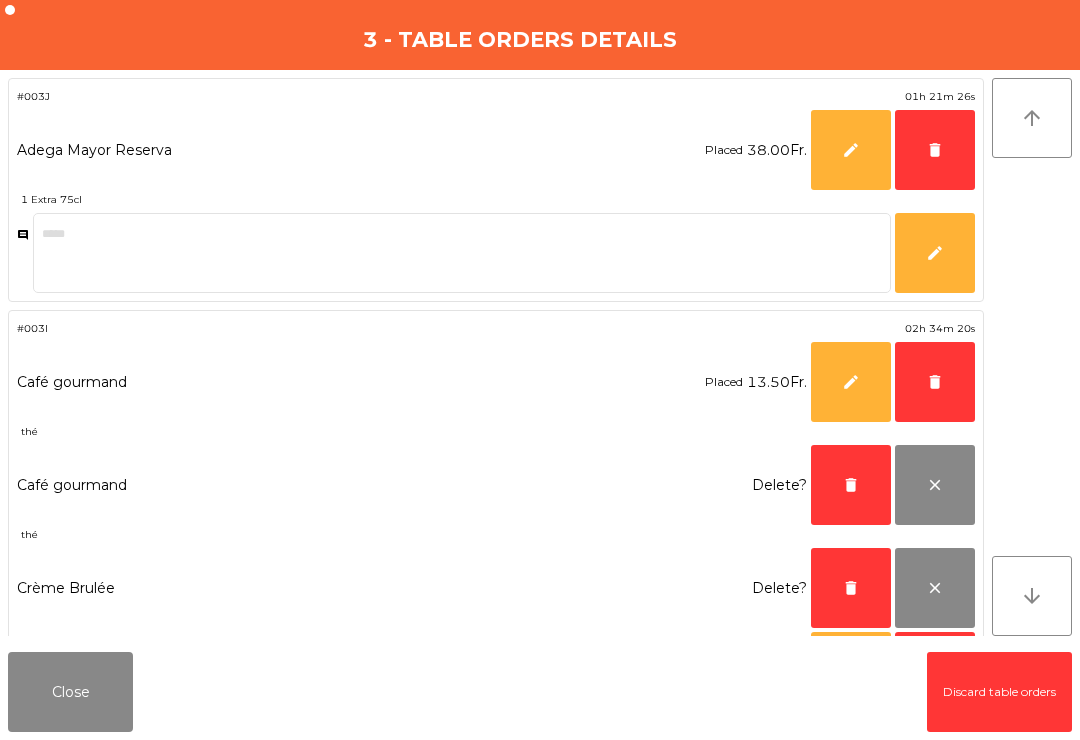 click on "delete" 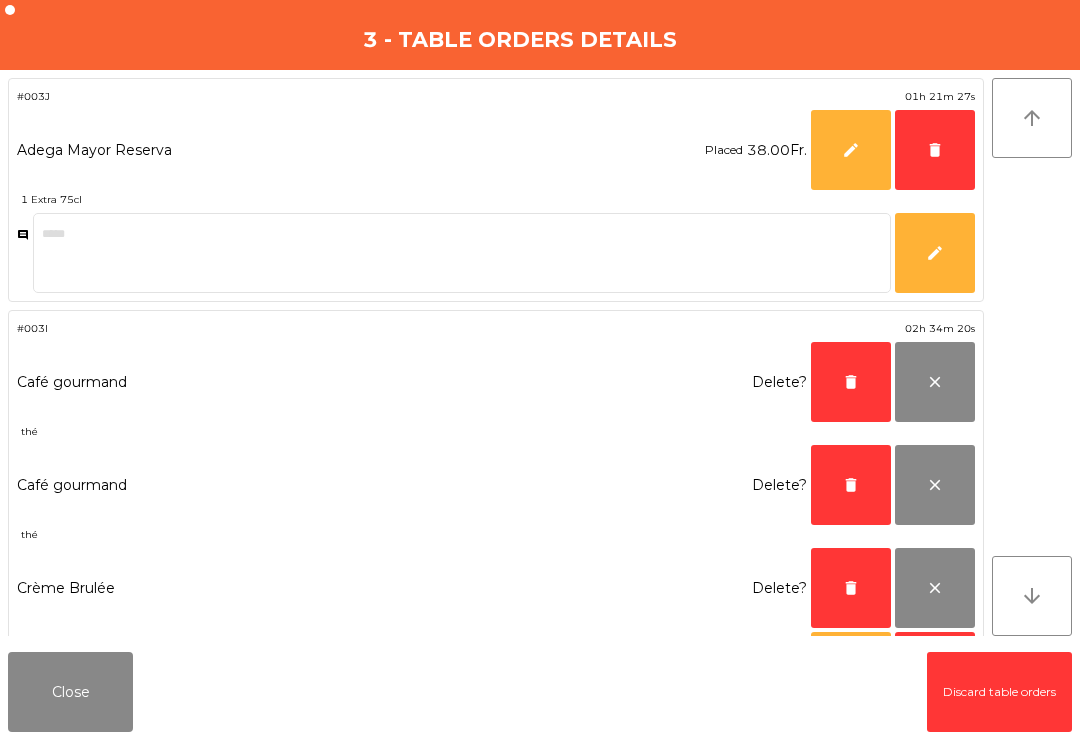 click on "delete" 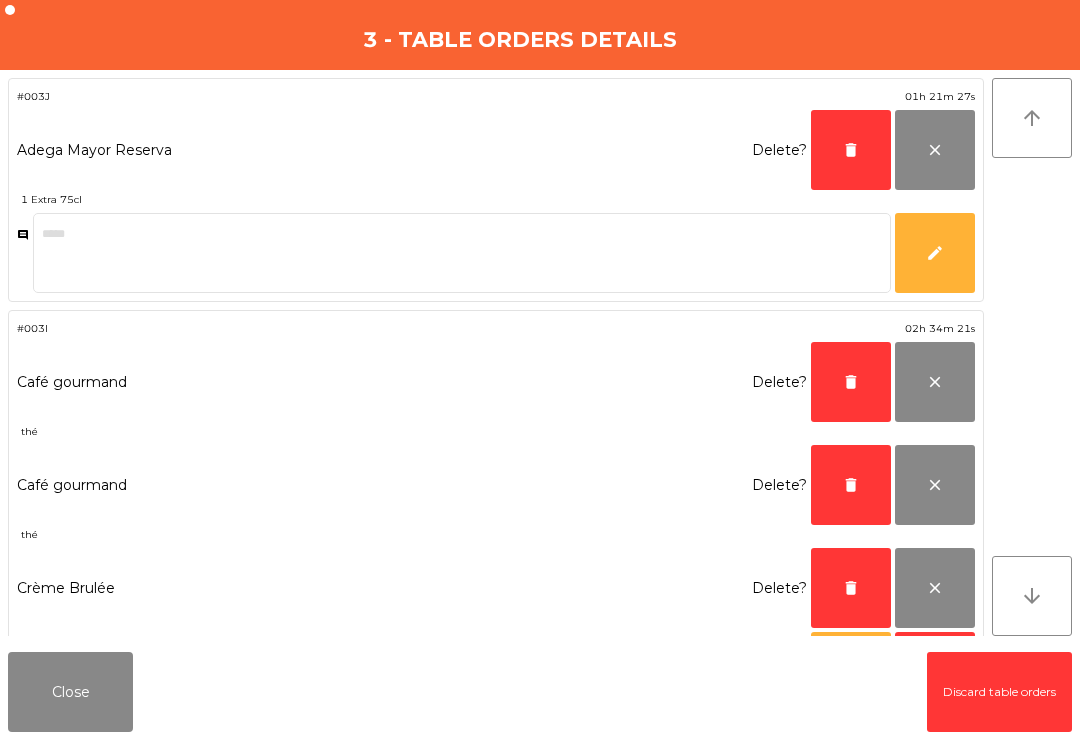 click on "delete" 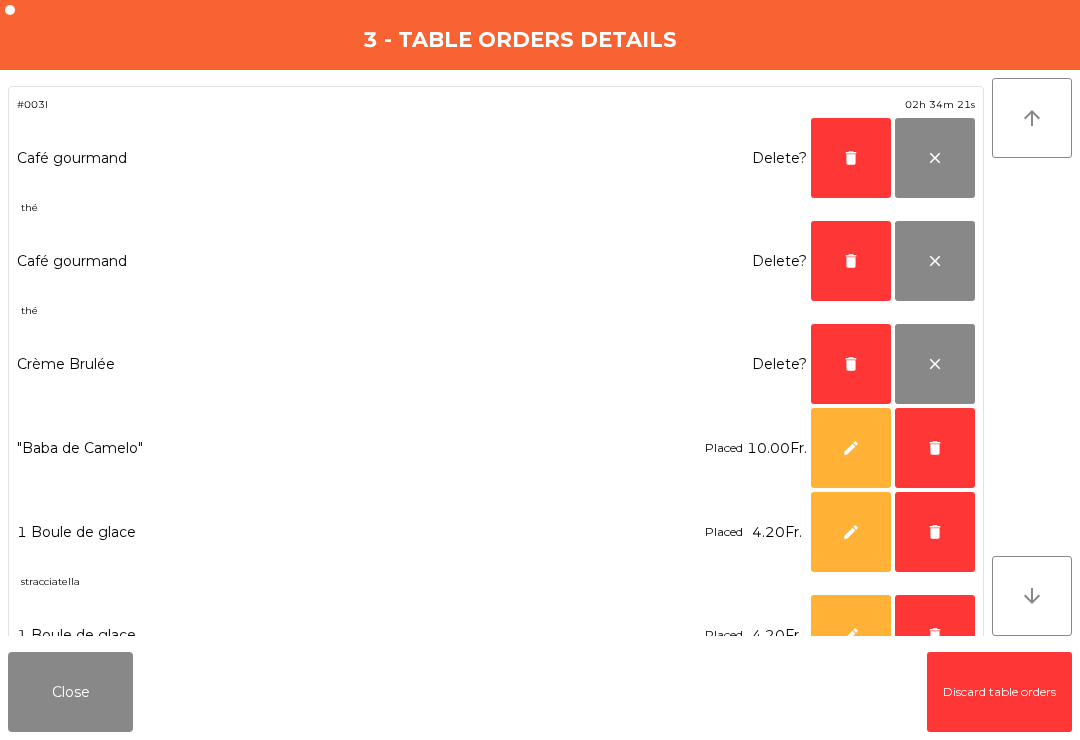 click on "delete" 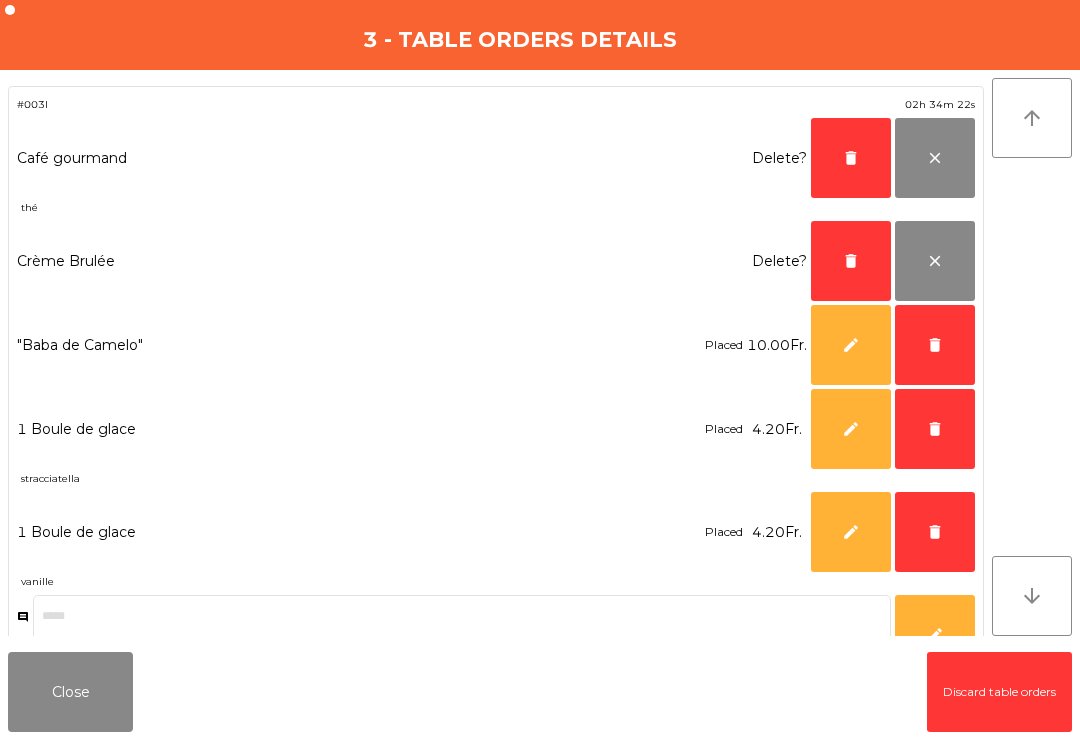 click on "delete" 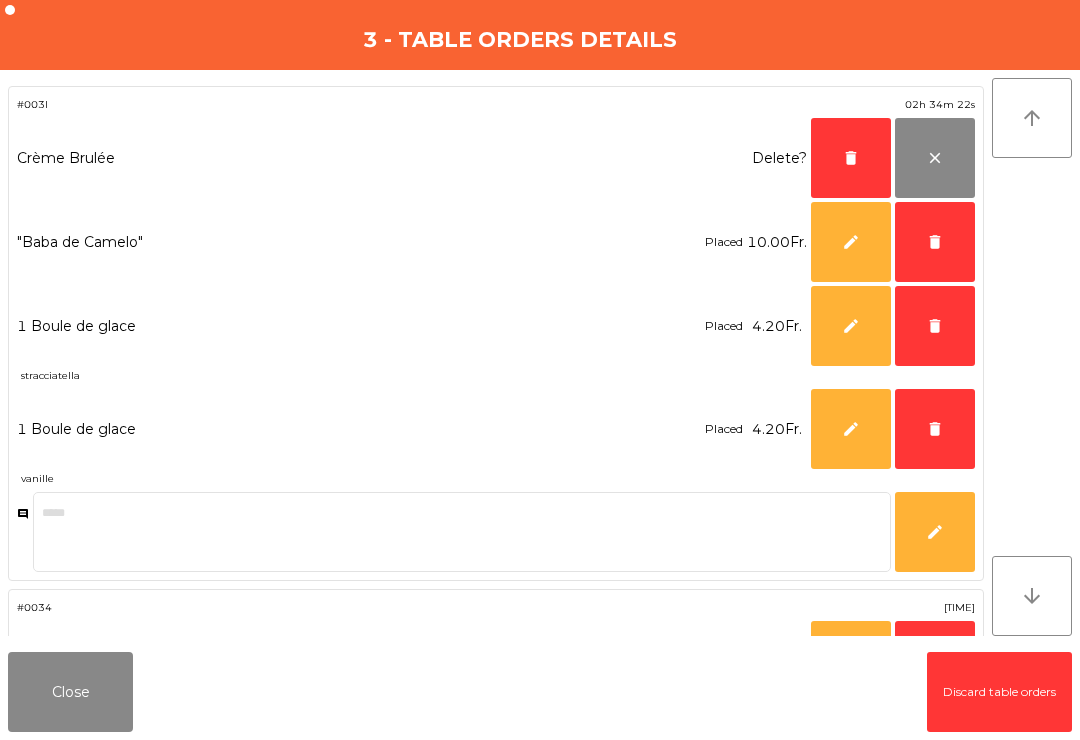 click on "delete" 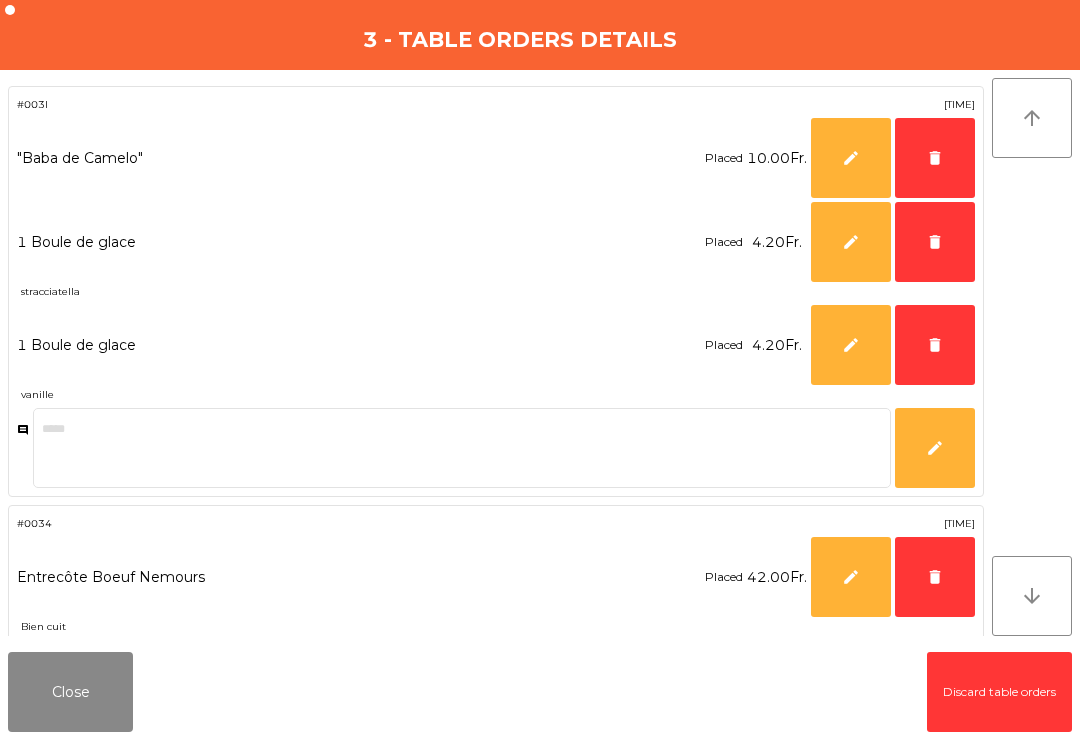 click on "delete" 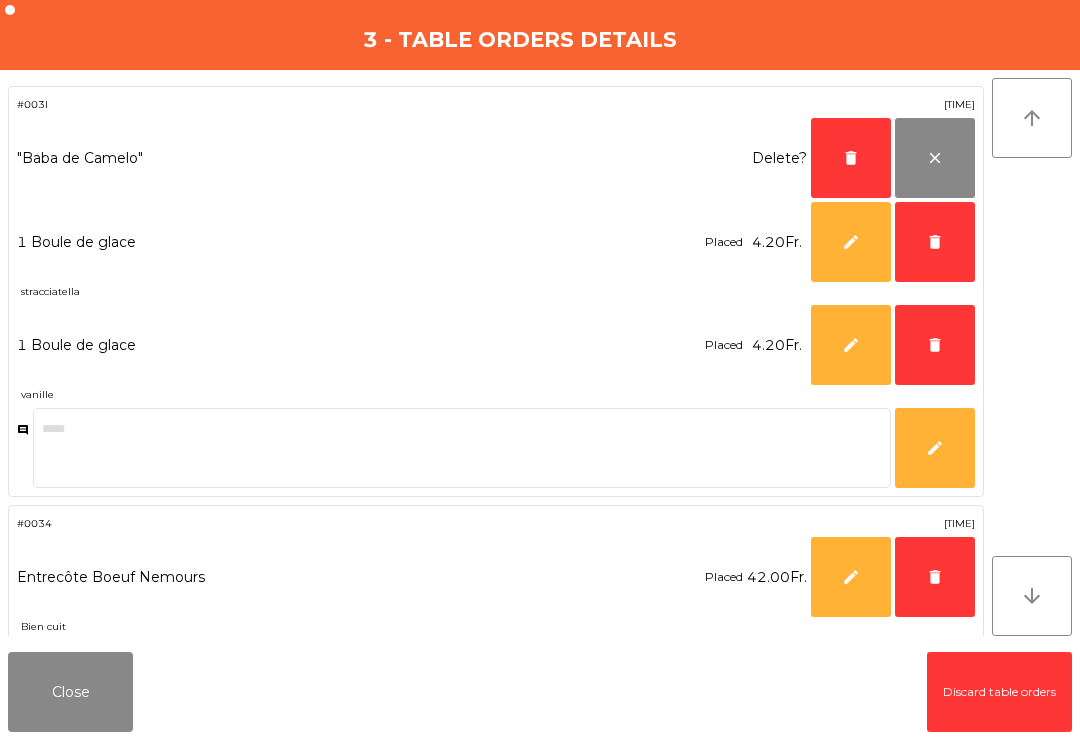 click on "delete" 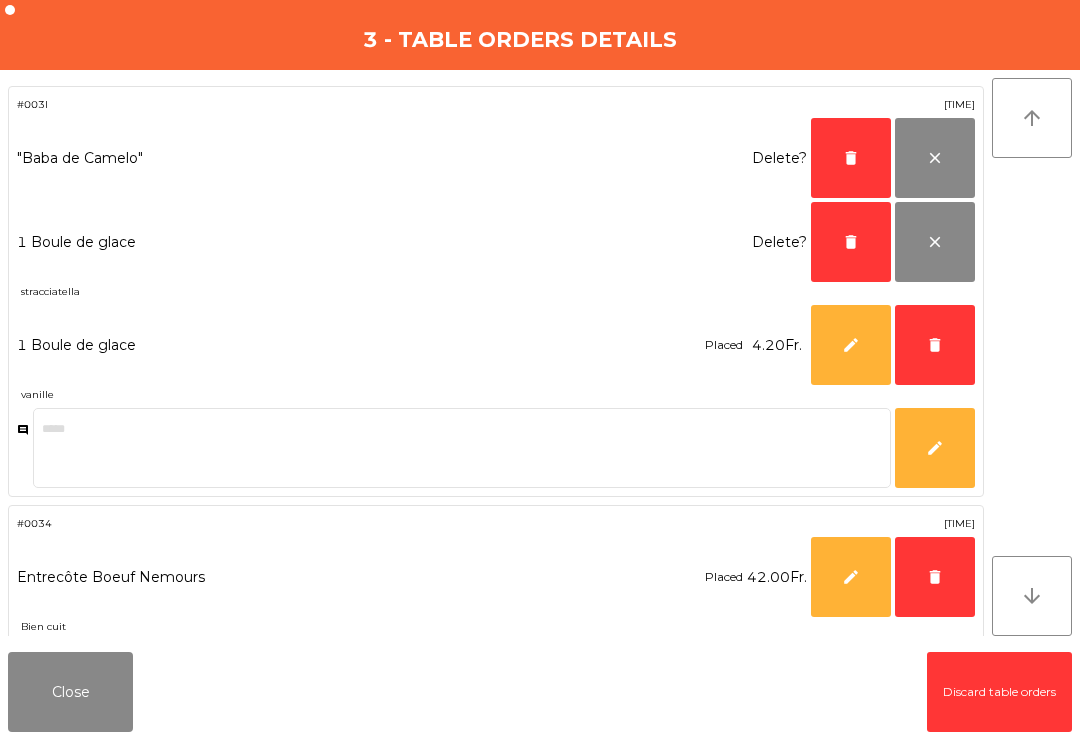 click on "delete" 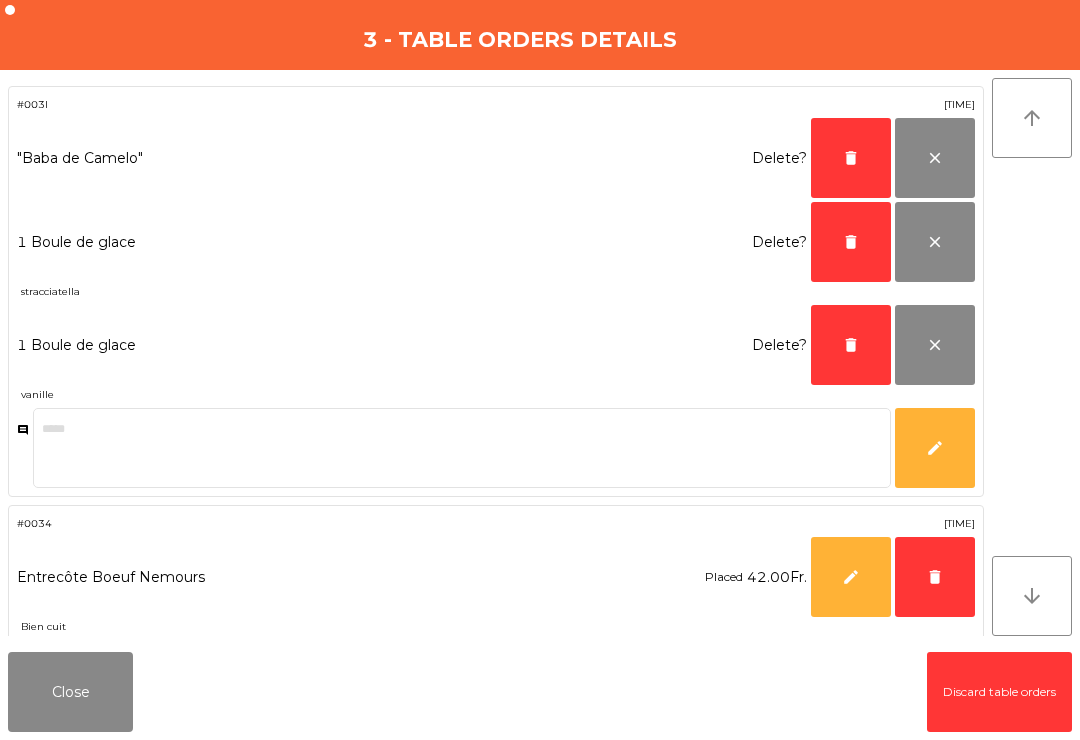 click on "delete" 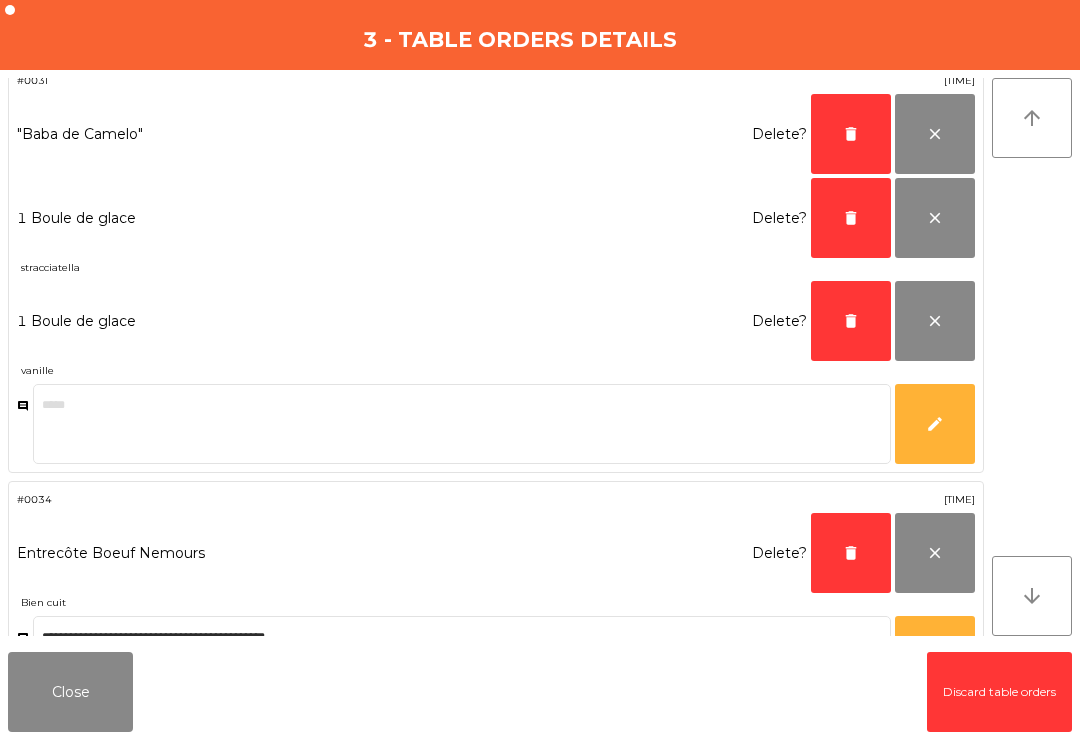 scroll, scrollTop: 41, scrollLeft: 0, axis: vertical 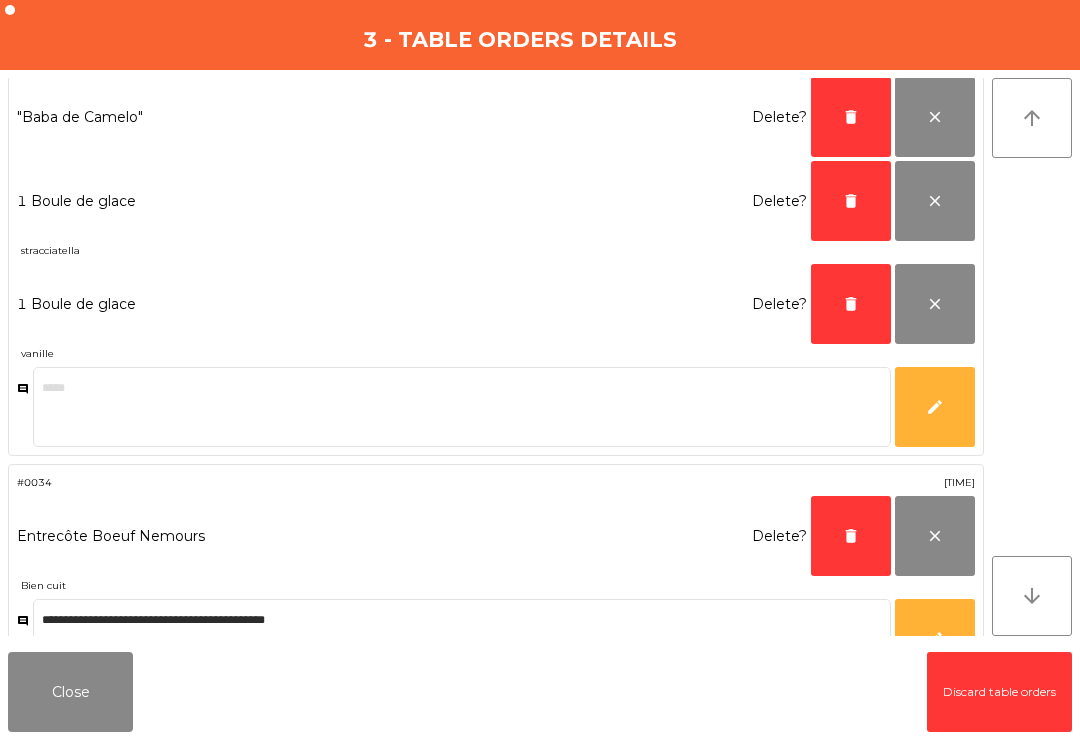 click on "delete" 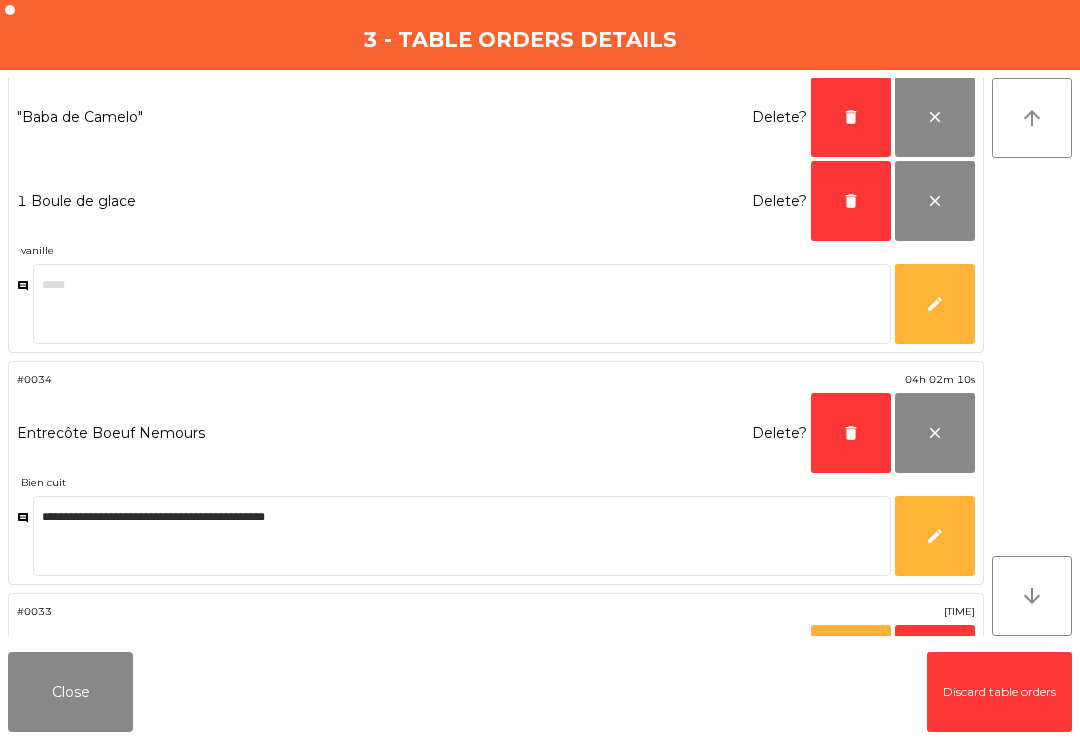 click on "delete" 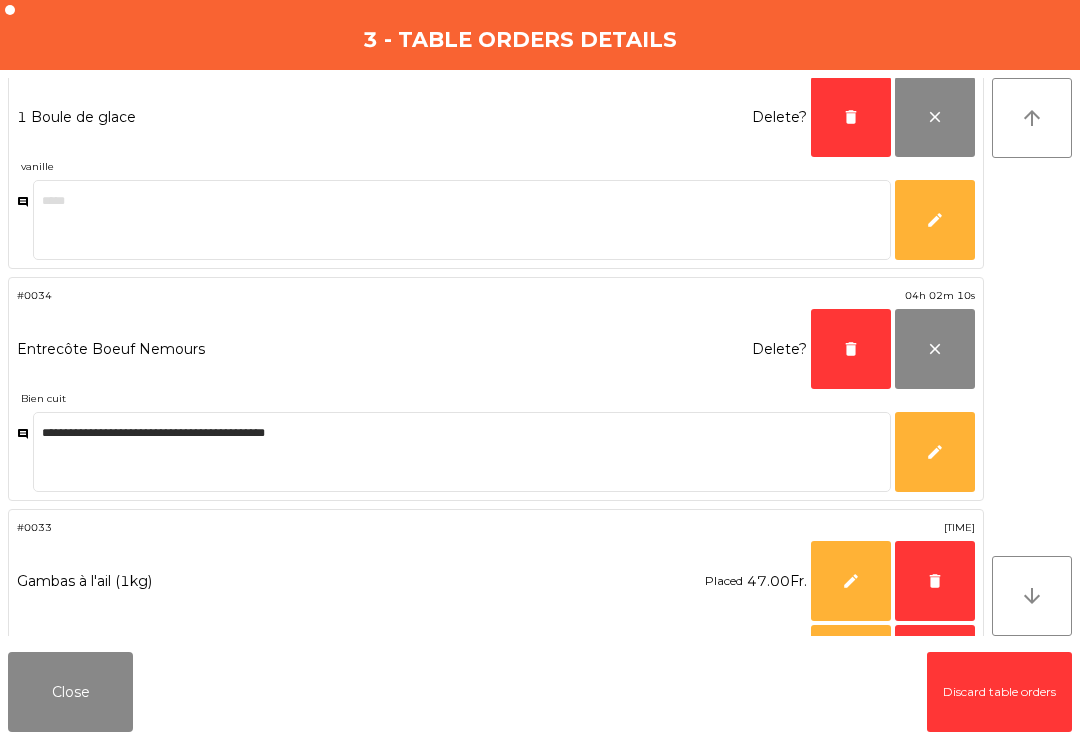 click on "delete" 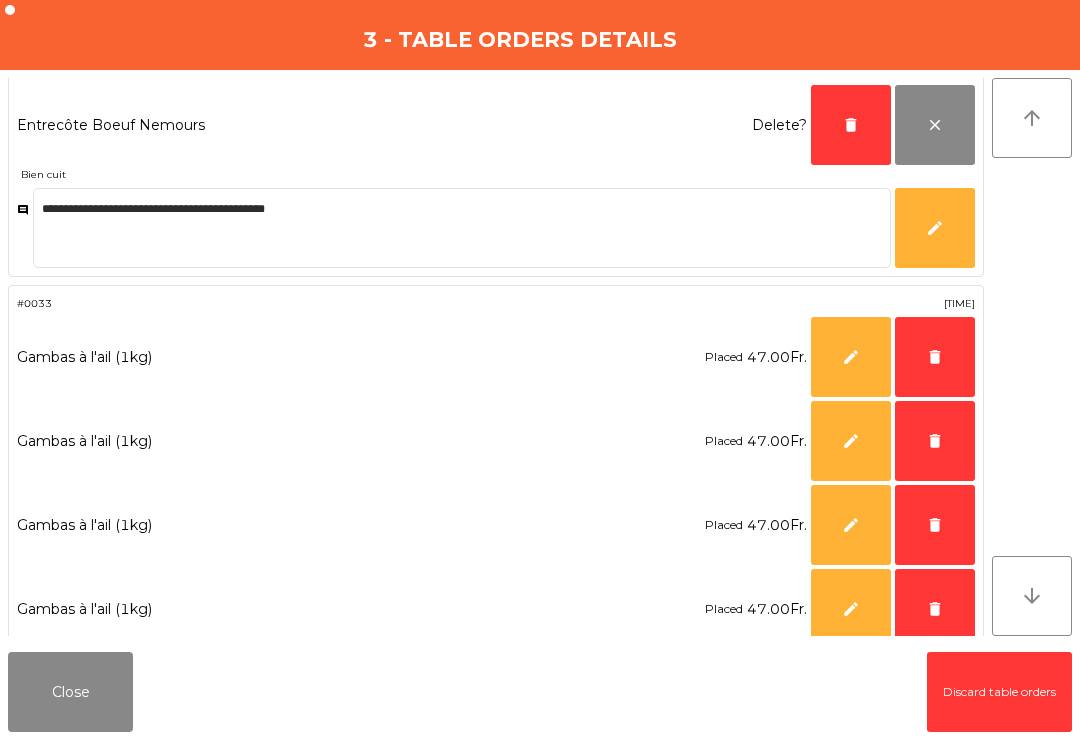 click on "delete" 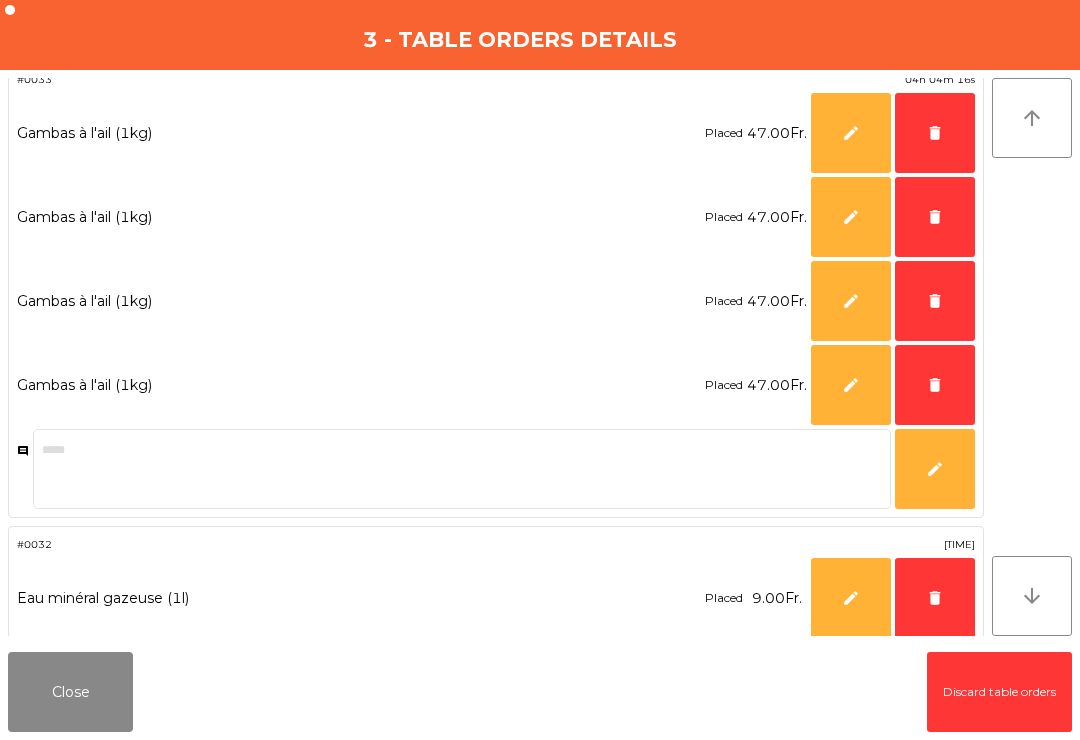 click on "delete" 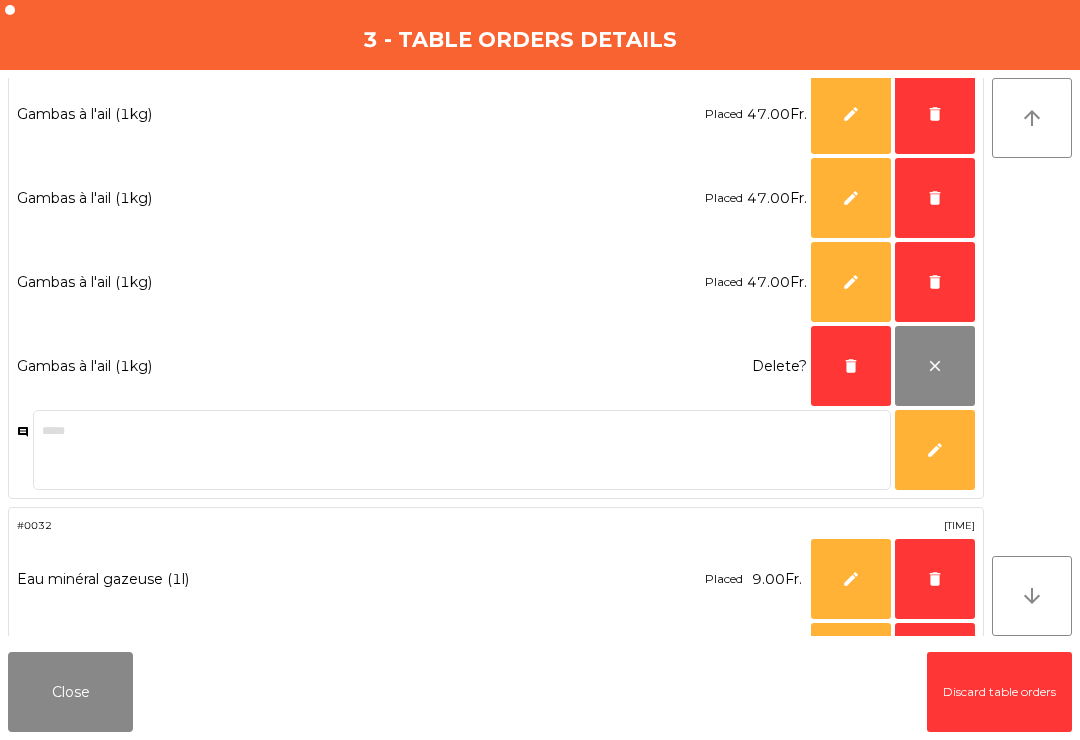 scroll, scrollTop: 64, scrollLeft: 0, axis: vertical 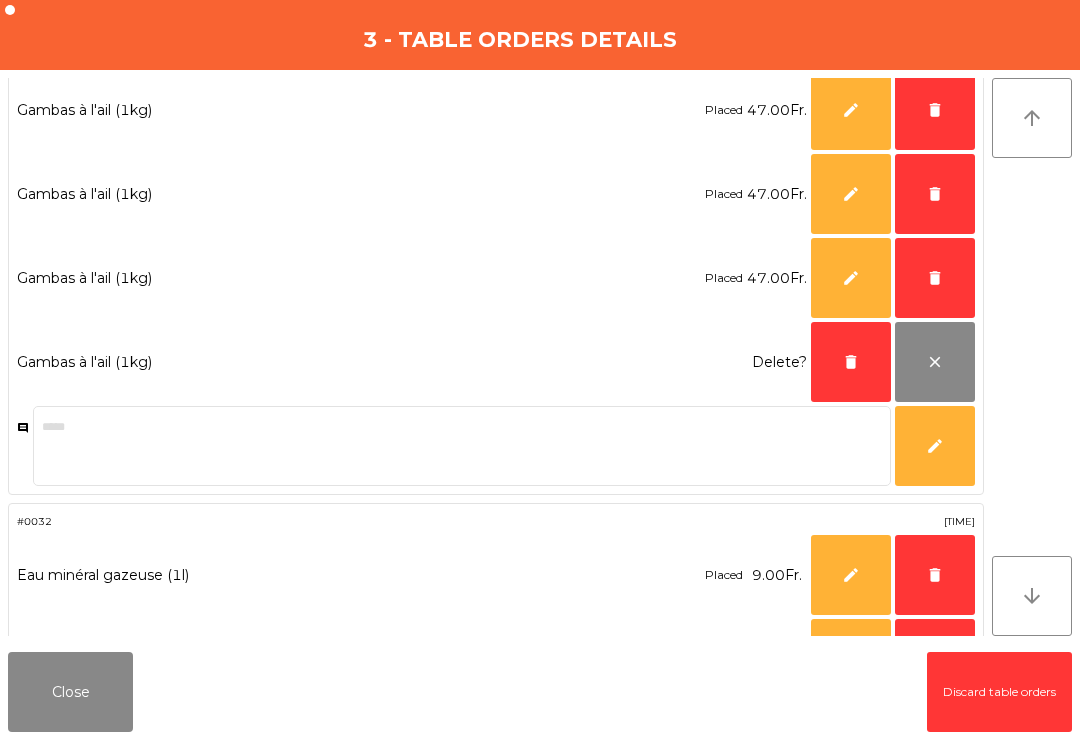 click on "delete" 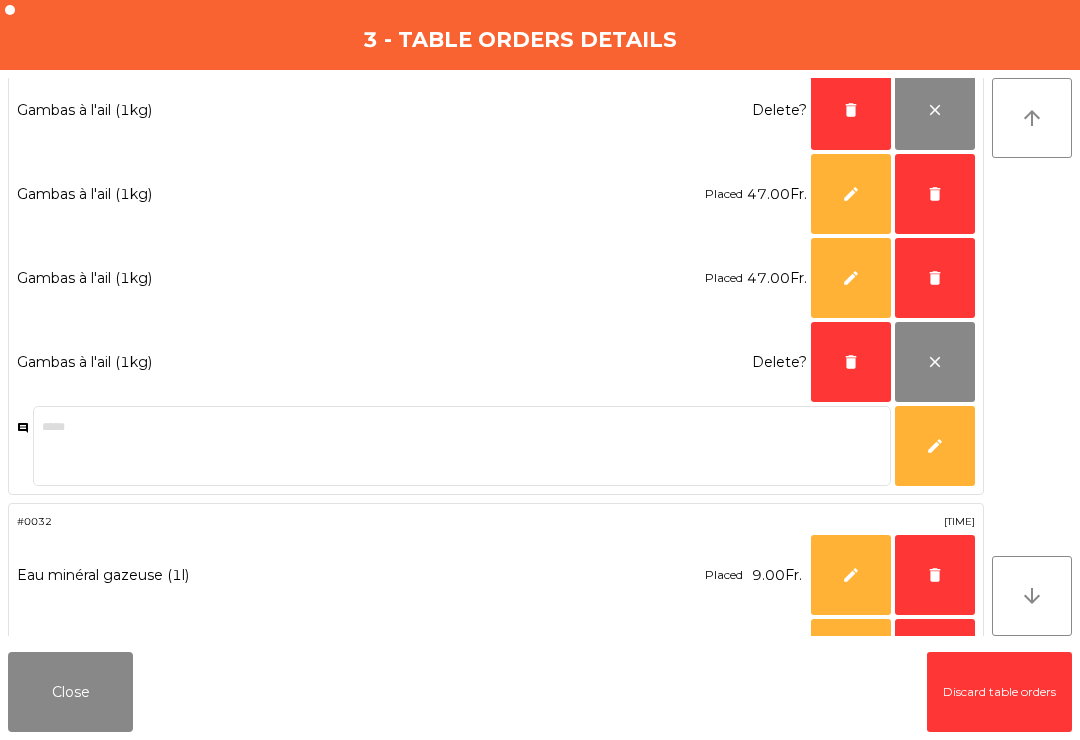 click on "delete" 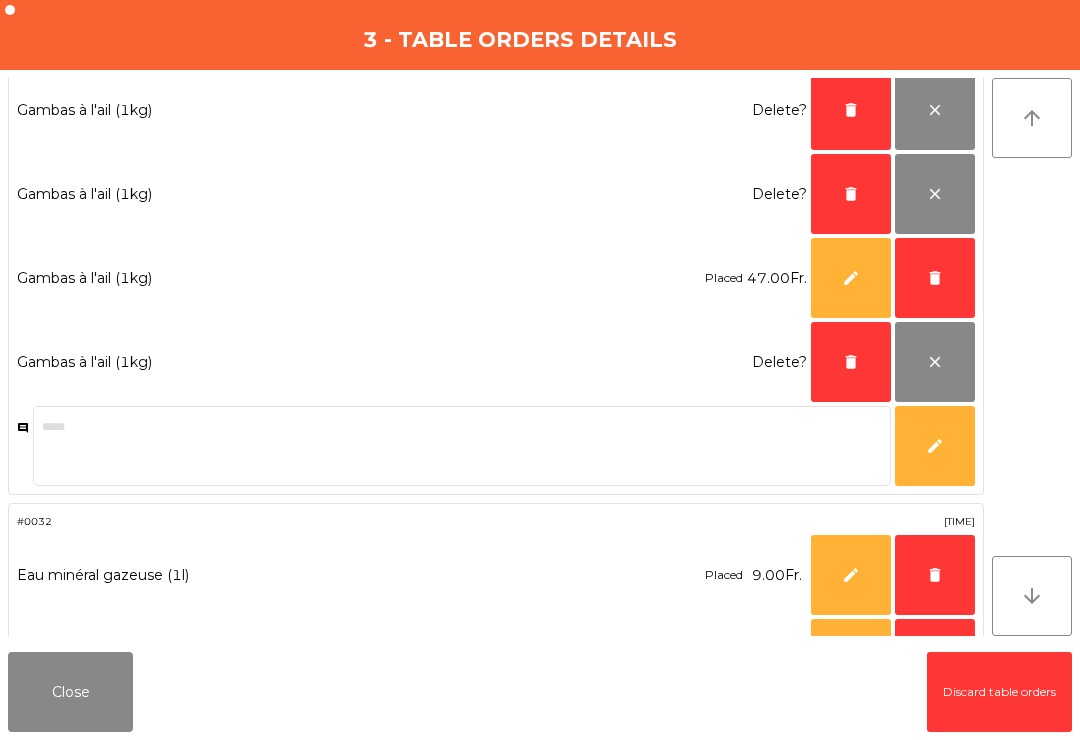 click on "delete" 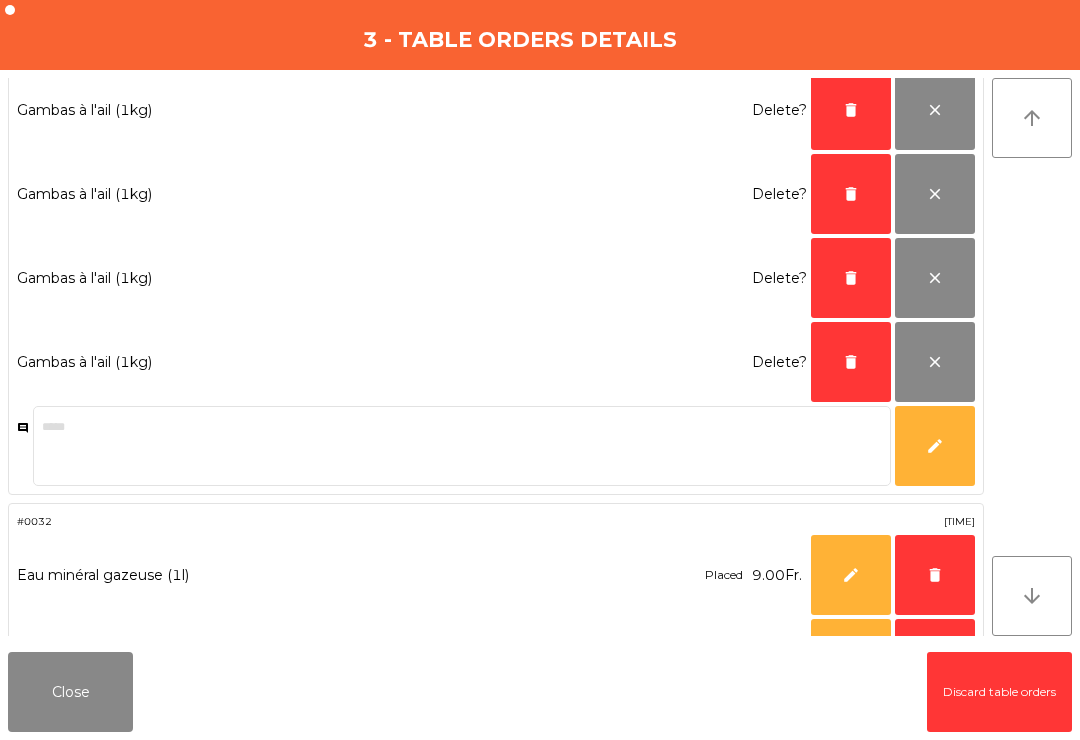 click on "delete" 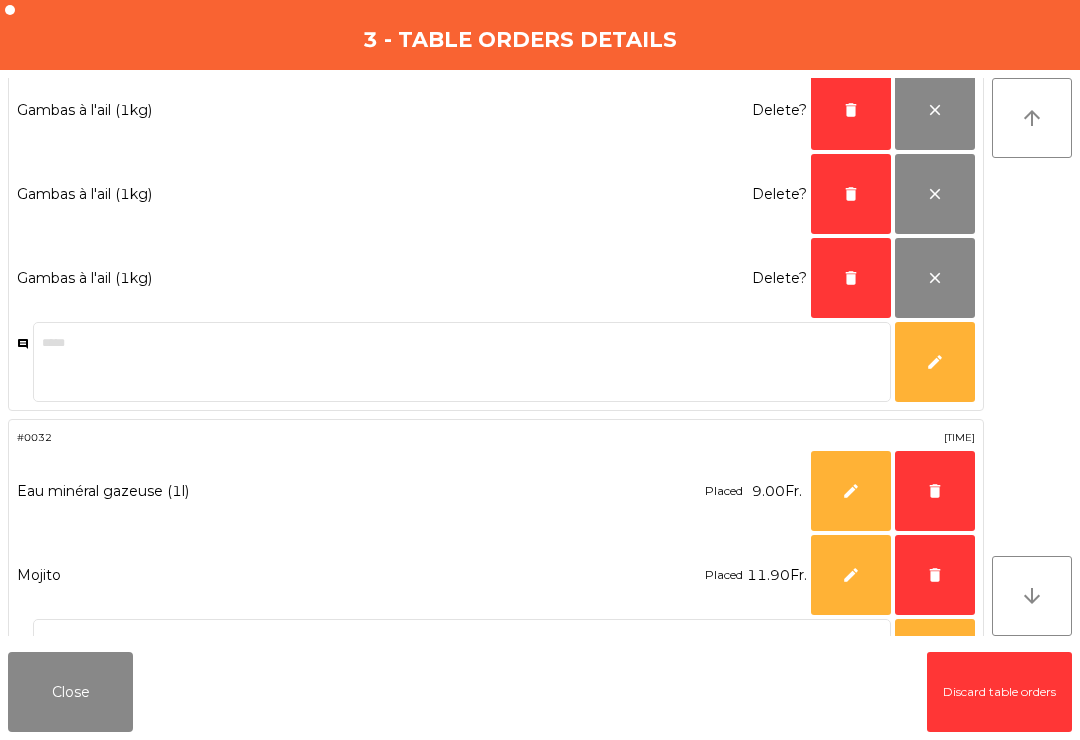 click on "delete" 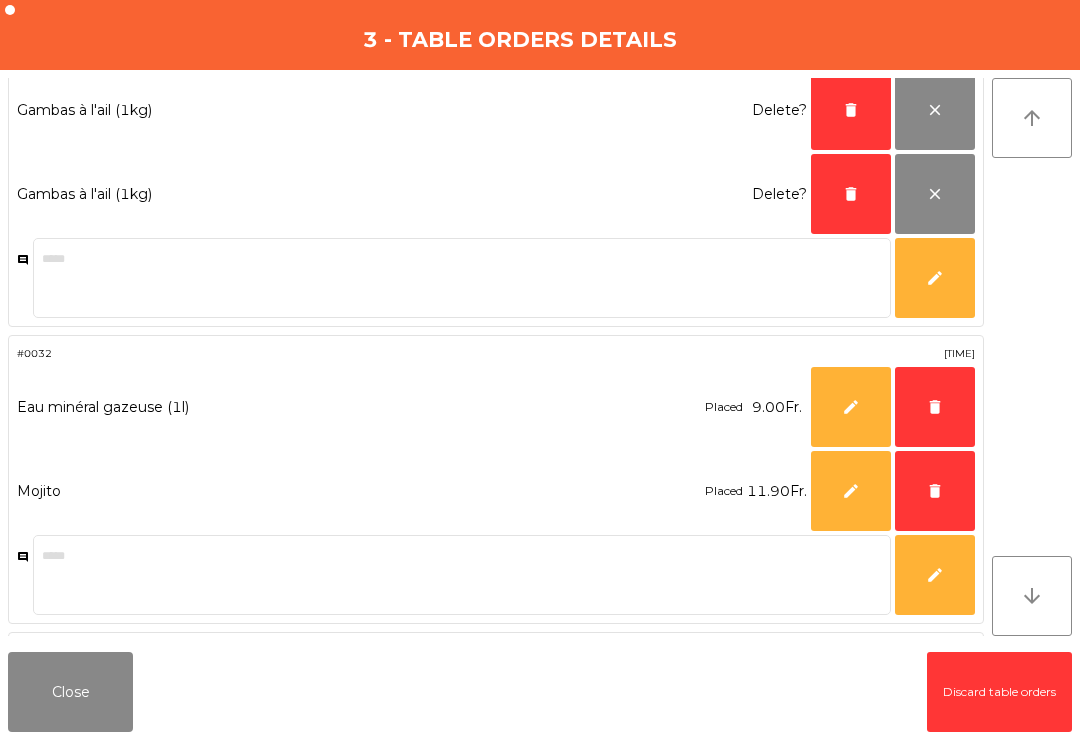 click on "delete" 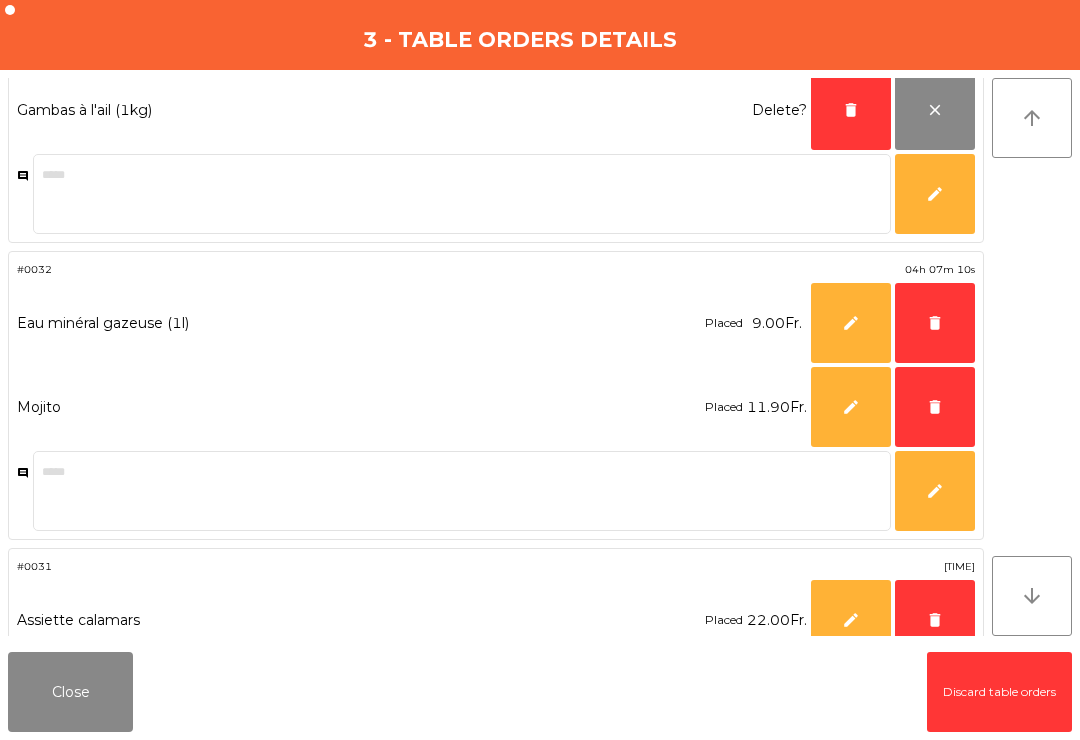click on "delete" 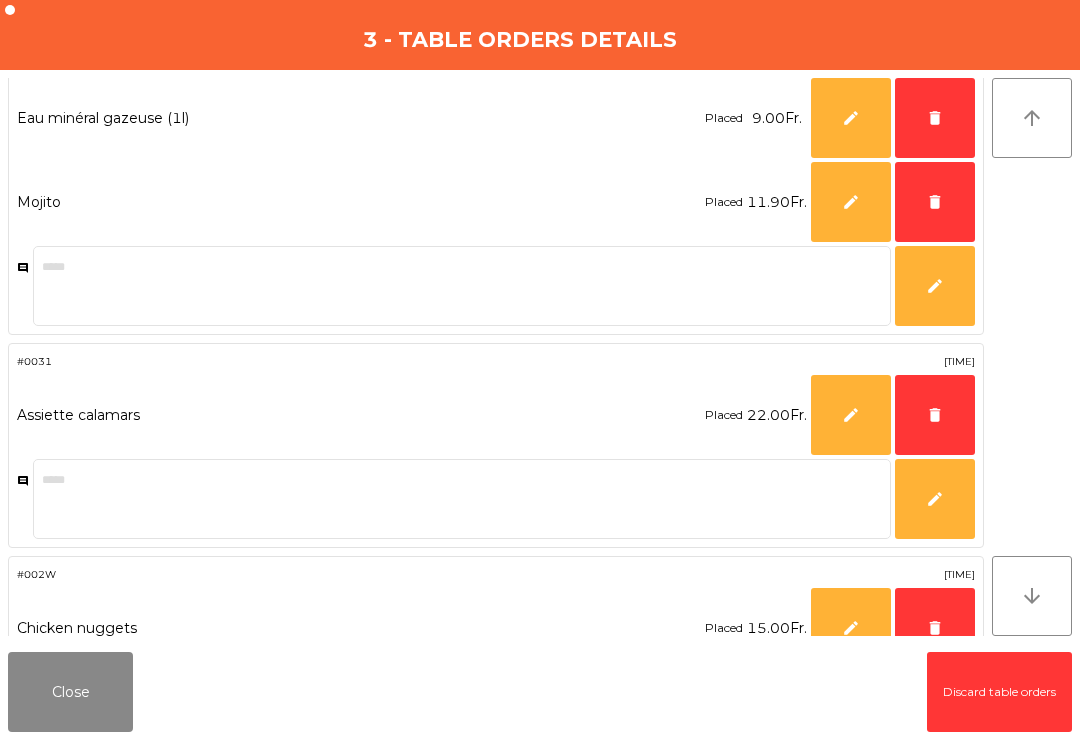 click on "delete" 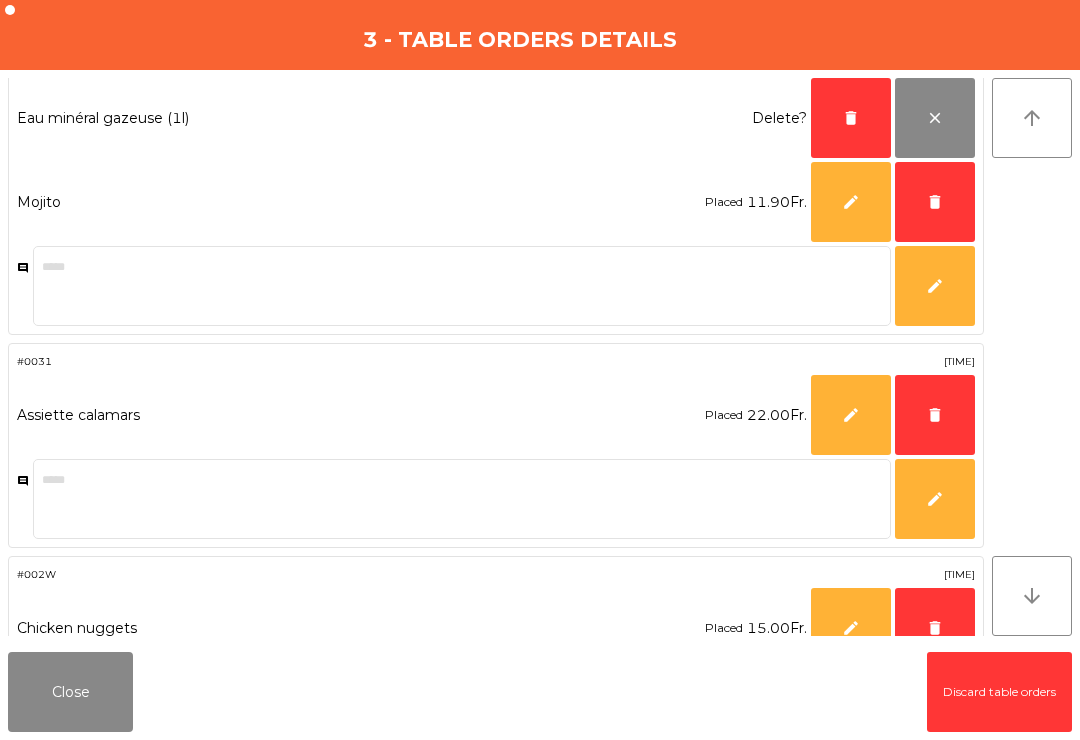 click on "delete" 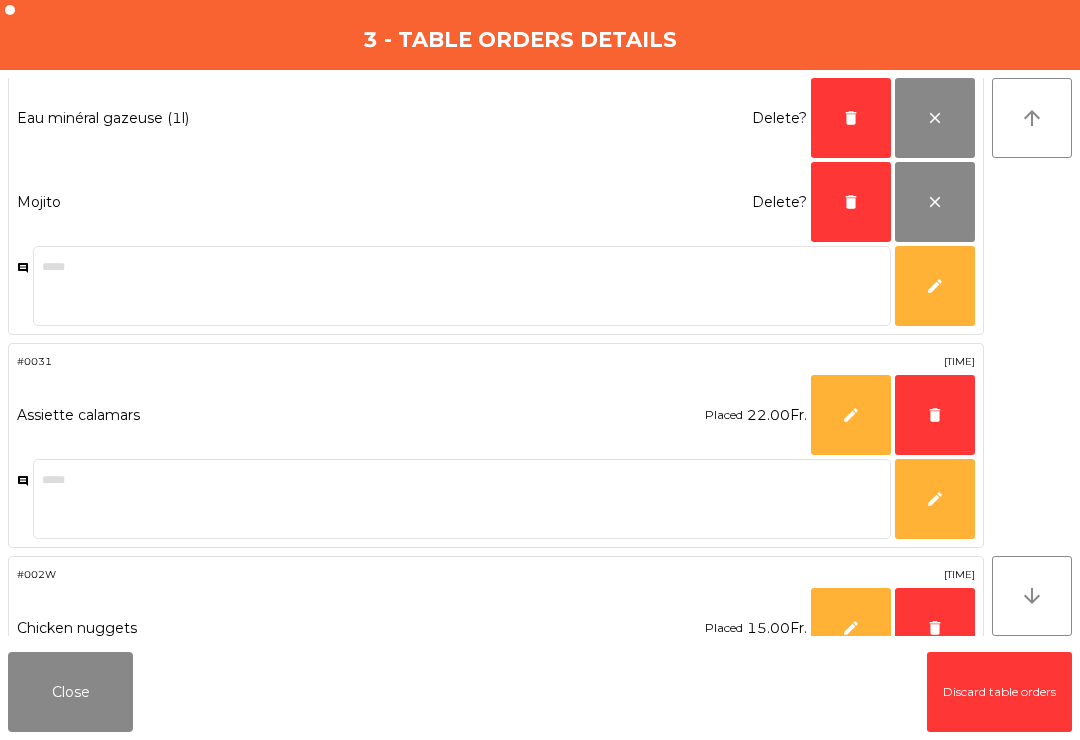 click on "delete" 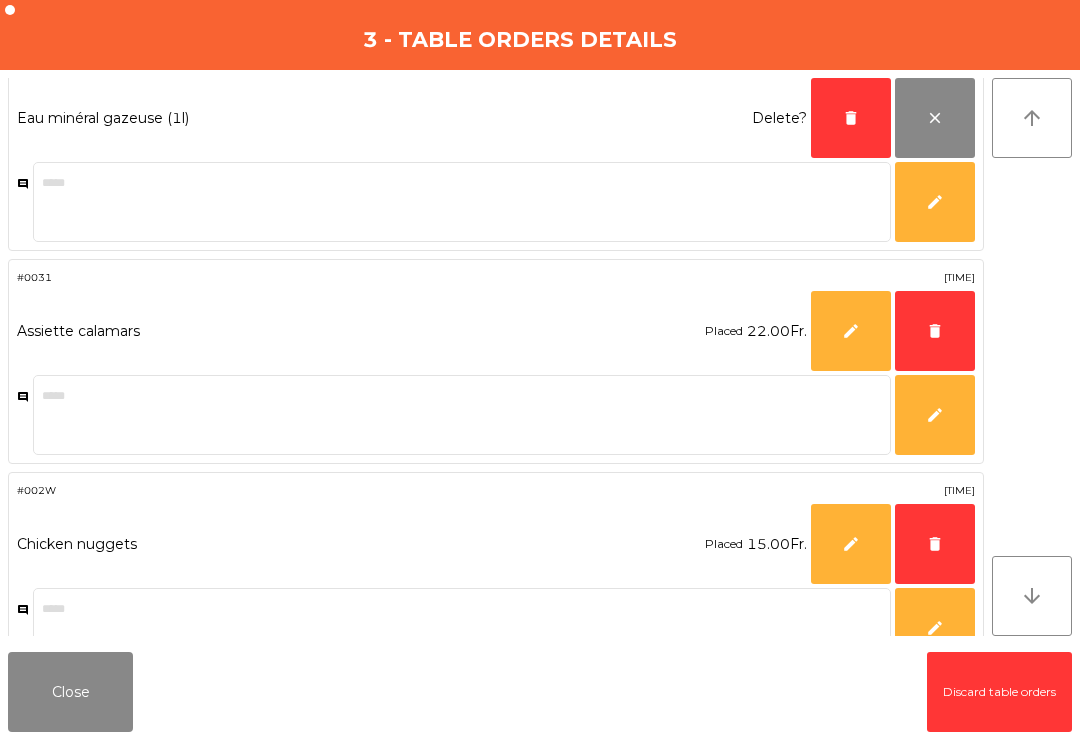 click on "delete" 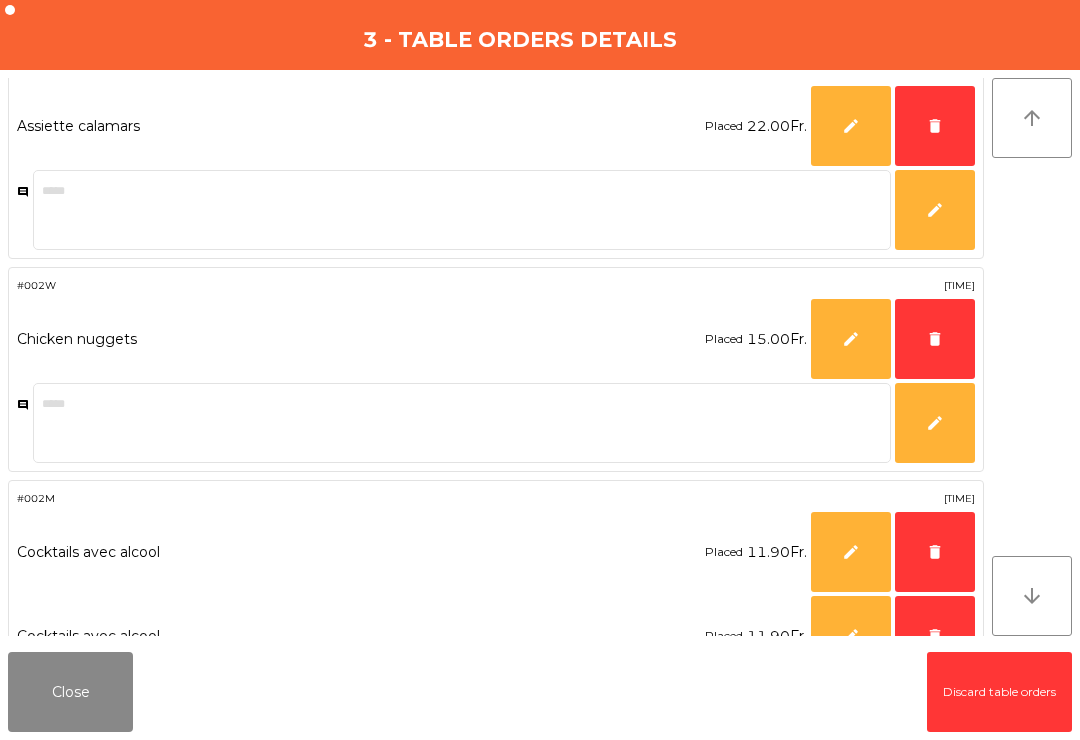 click on "delete" 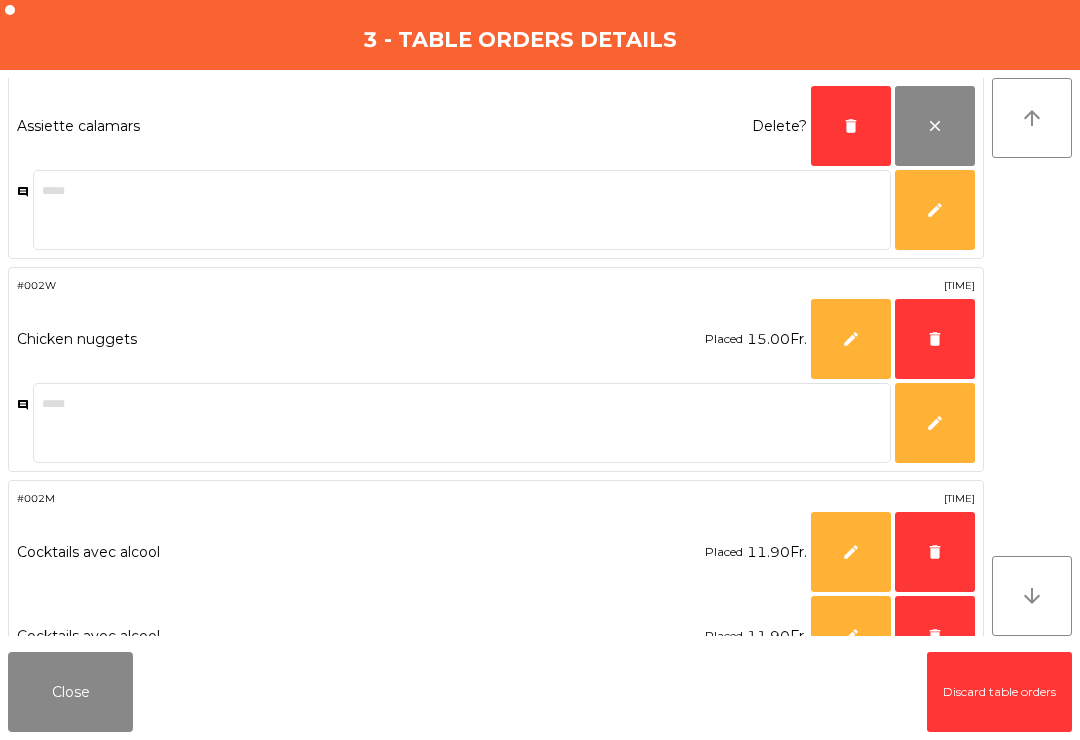 click on "delete" 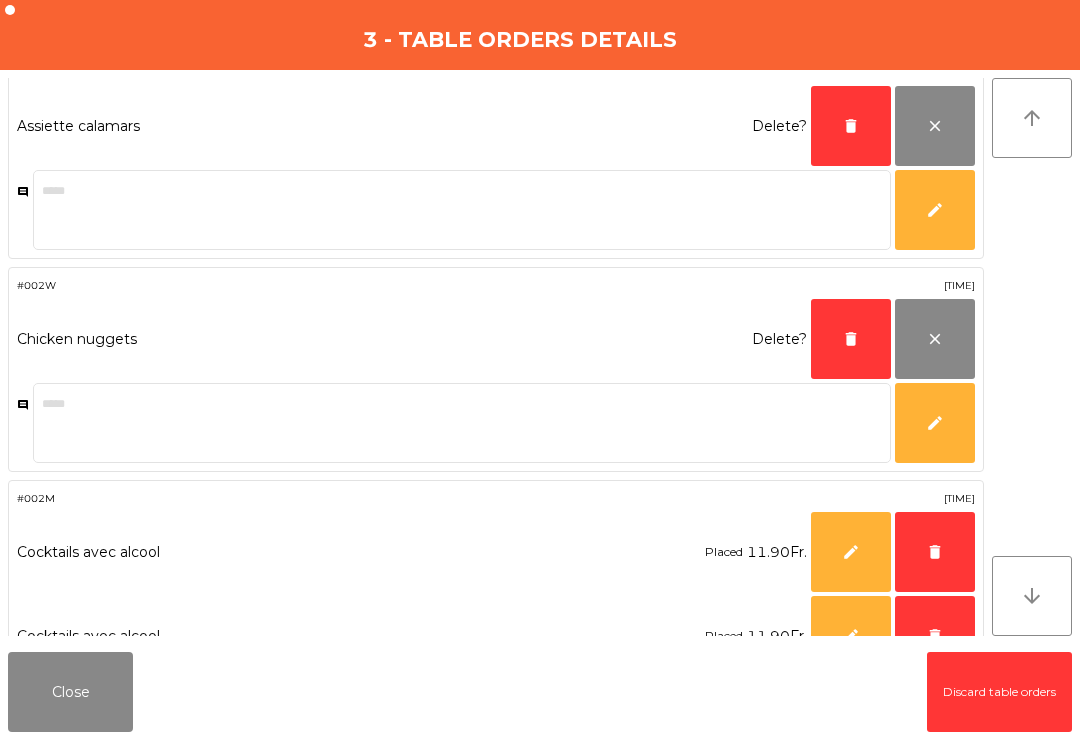 click on "delete" 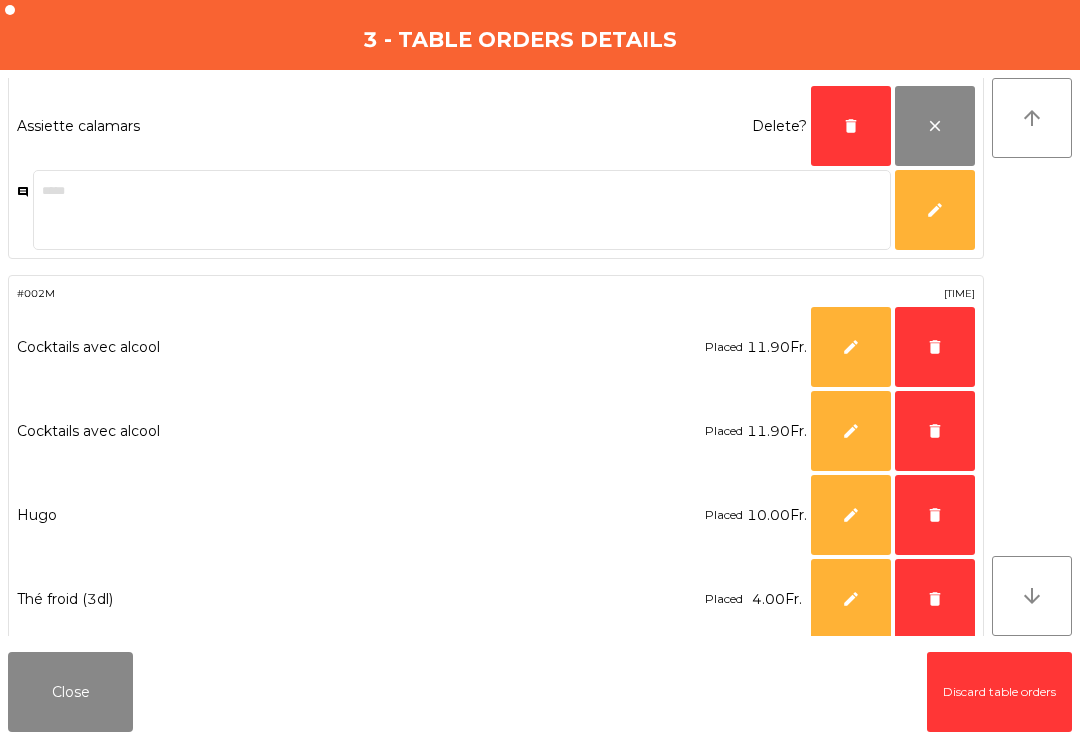 click on "delete" 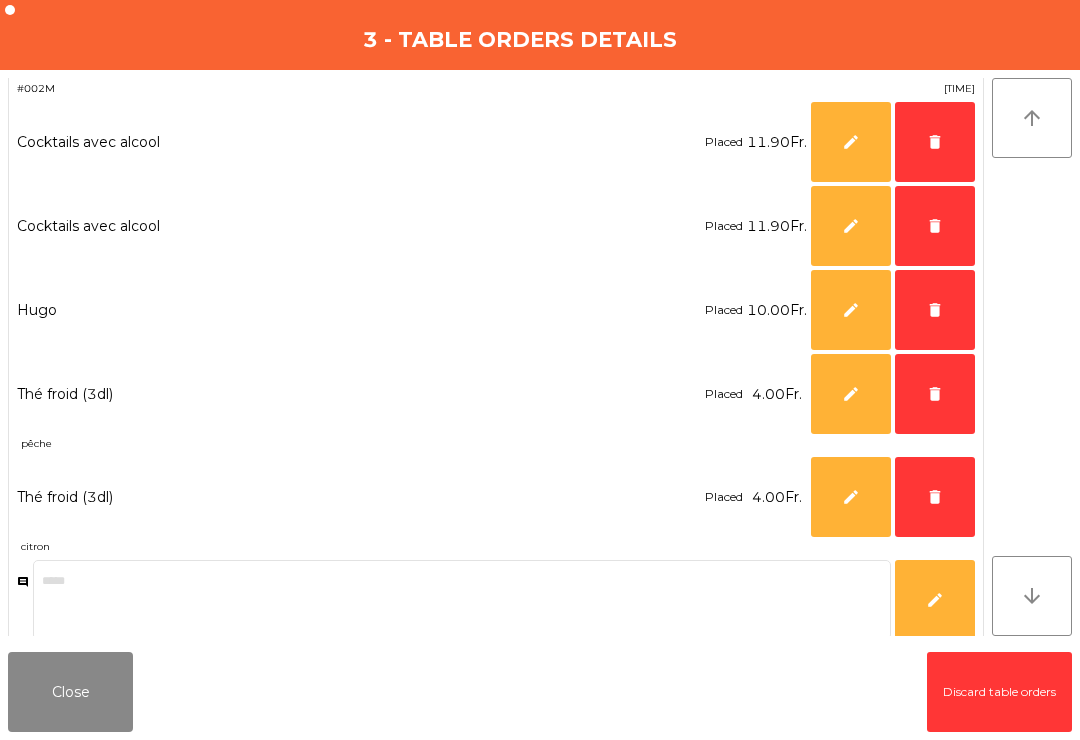 click on "delete" 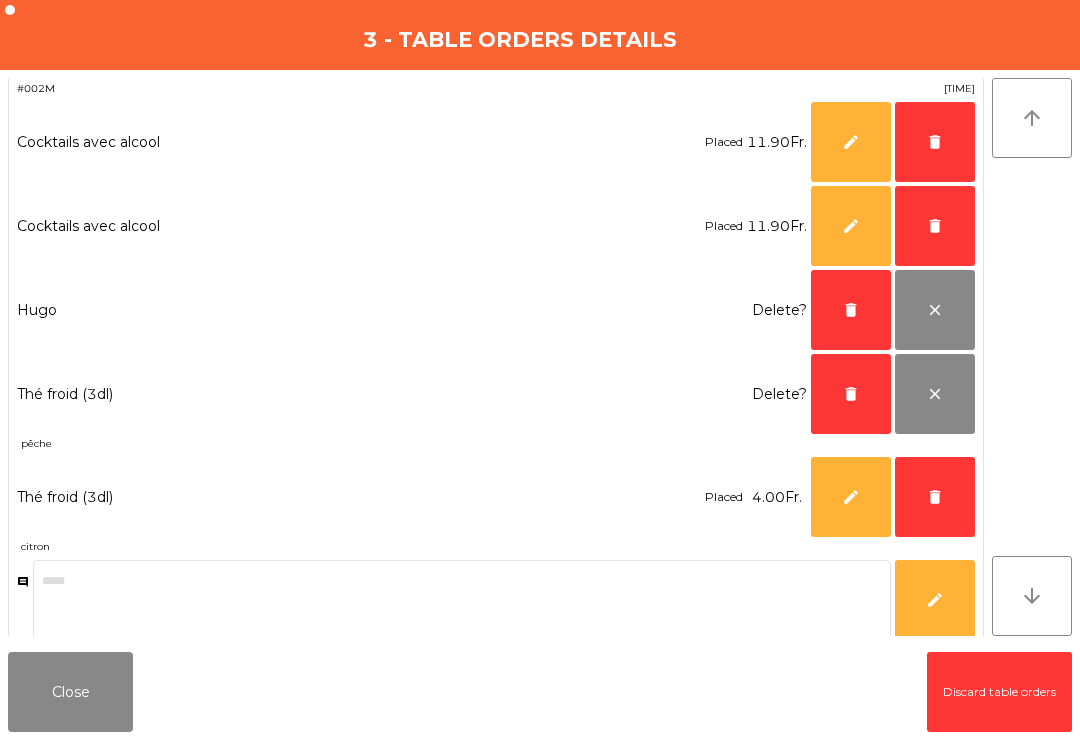 click on "delete" 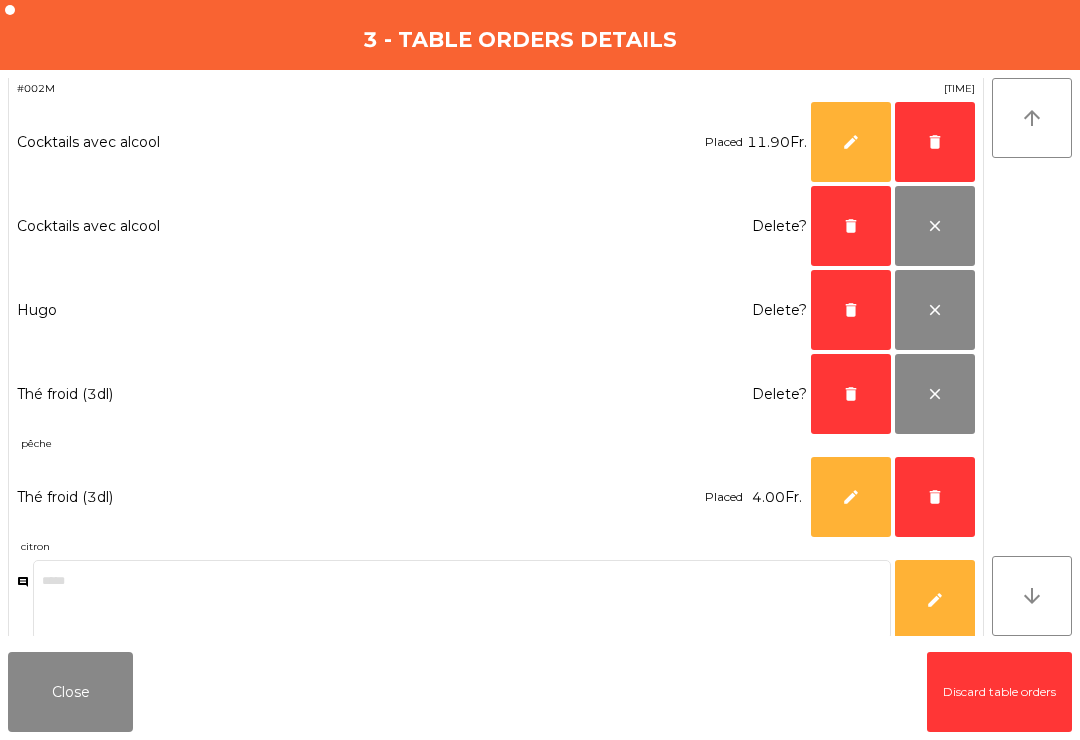 click on "delete" 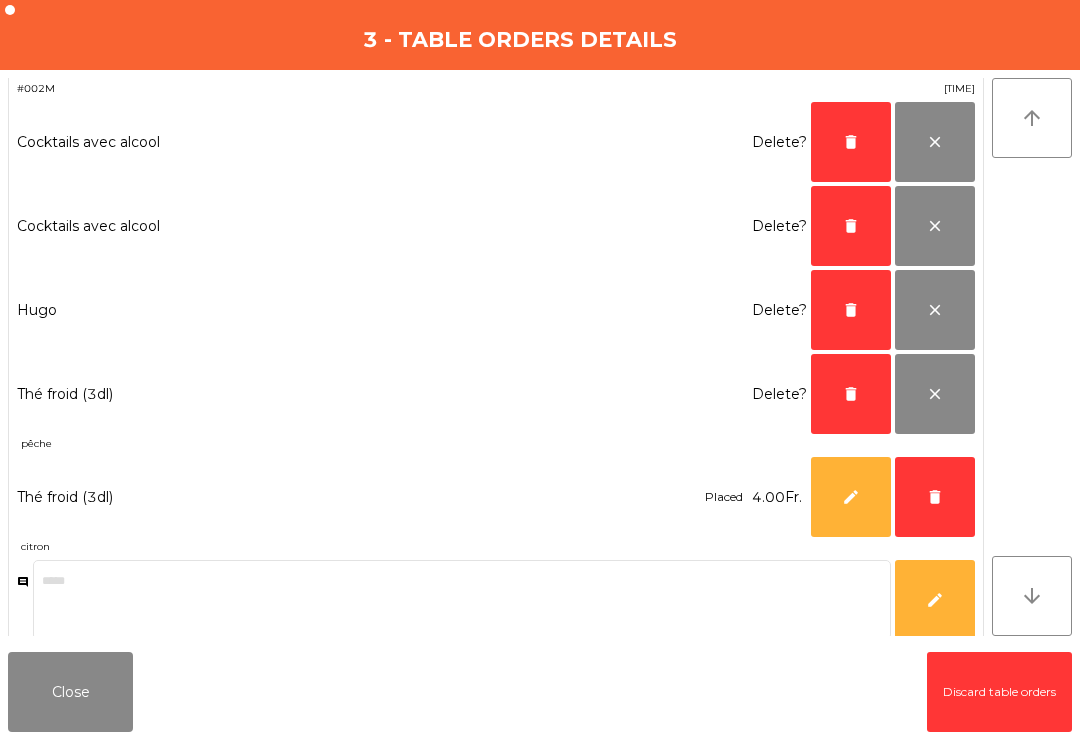 click on "delete" 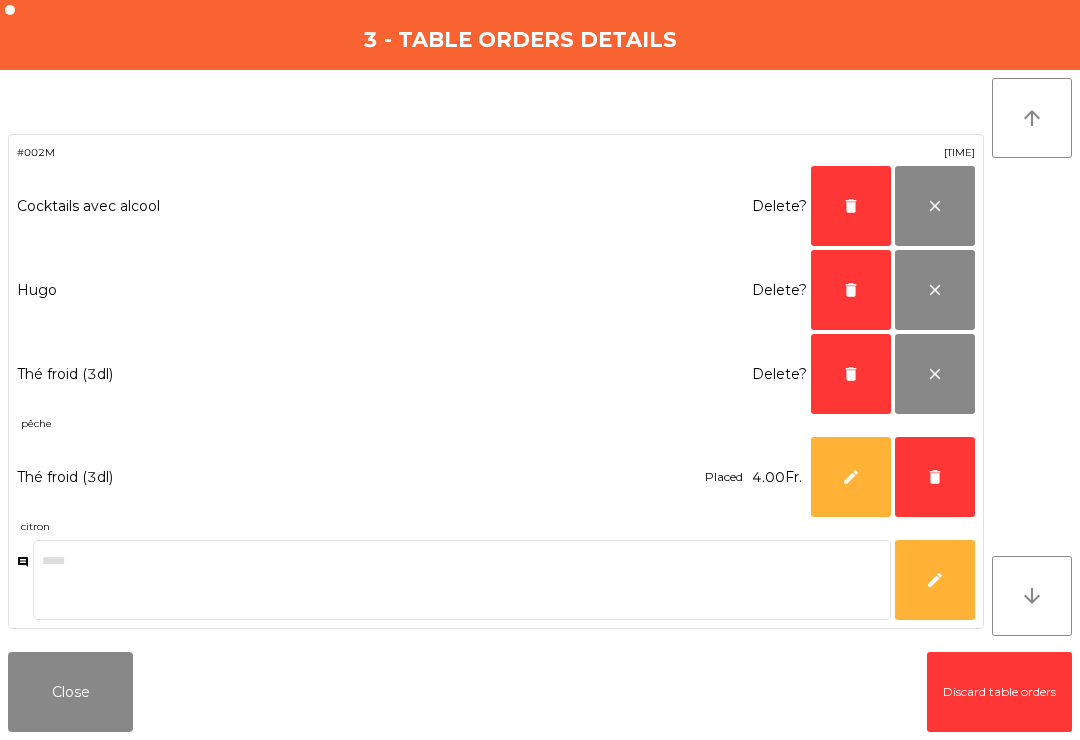 scroll, scrollTop: 0, scrollLeft: 0, axis: both 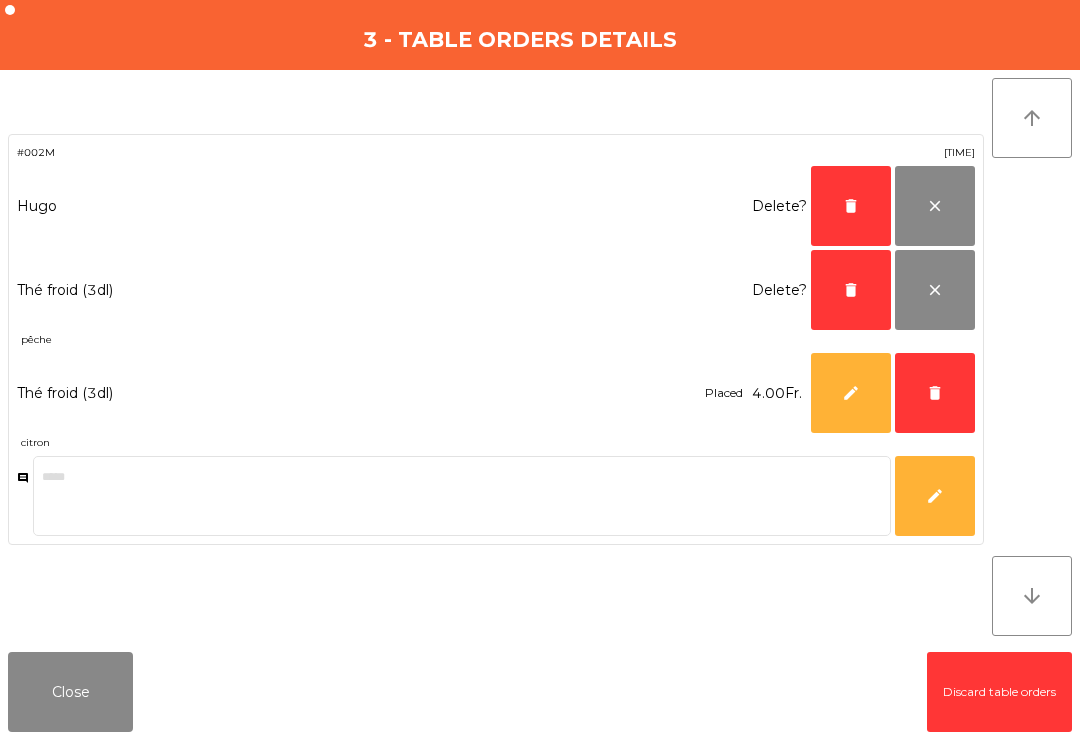 click on "delete" 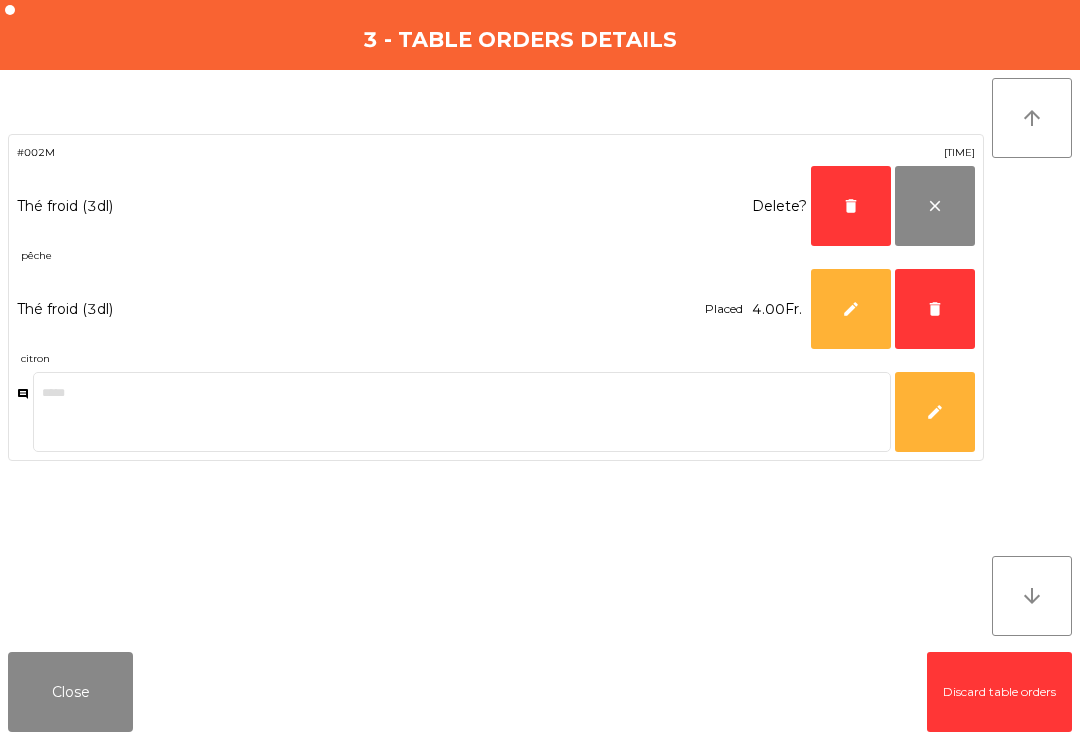click on "delete" 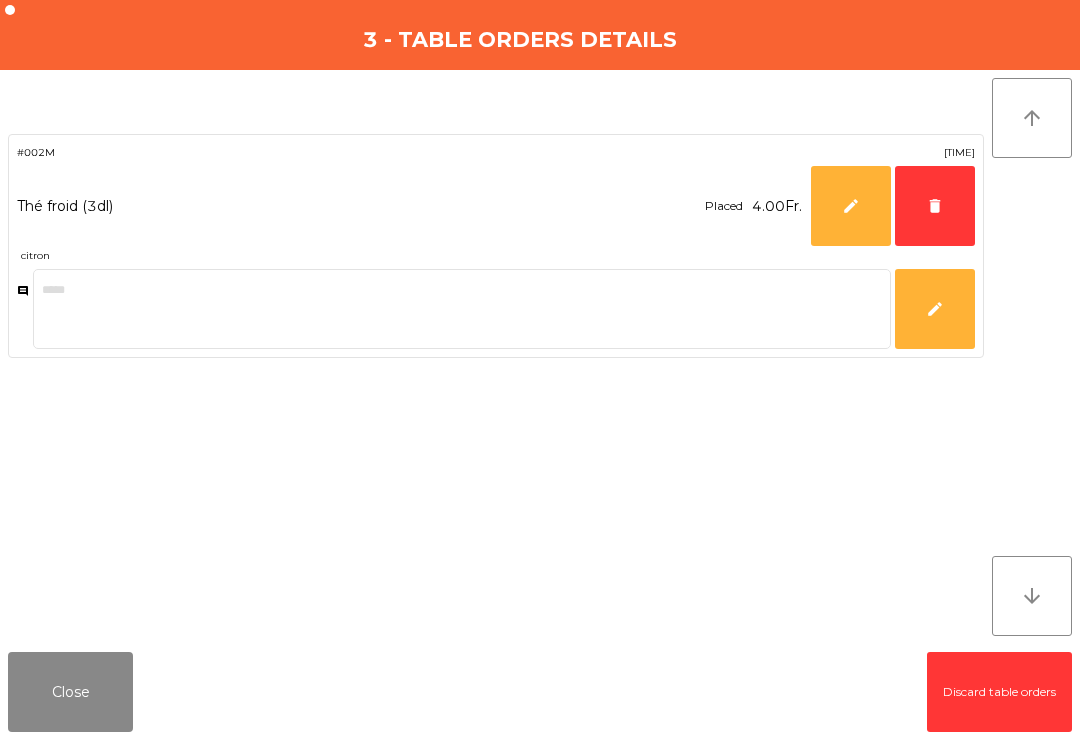 click on "delete" 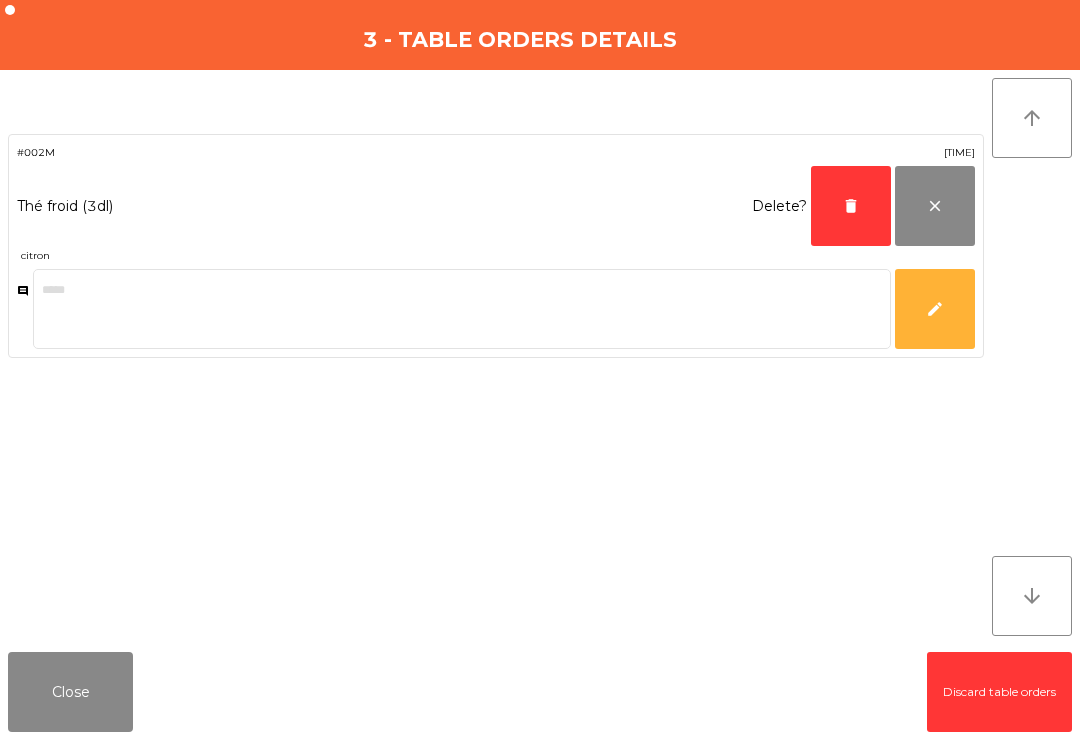click on "delete" 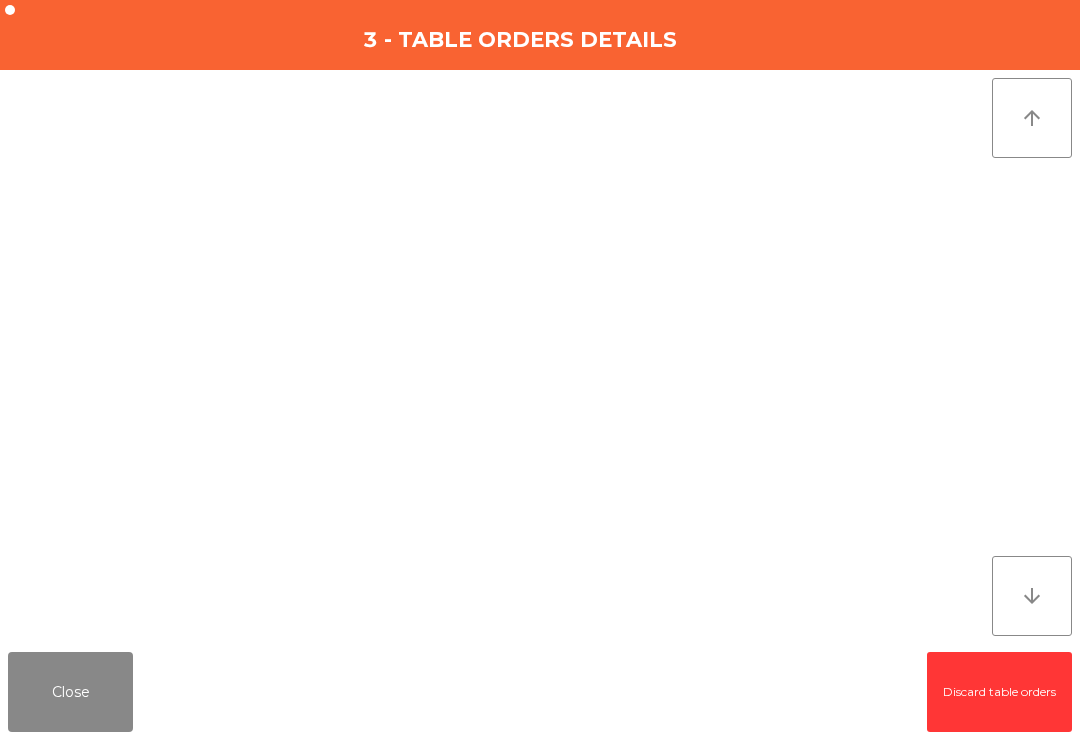 click on "Close" 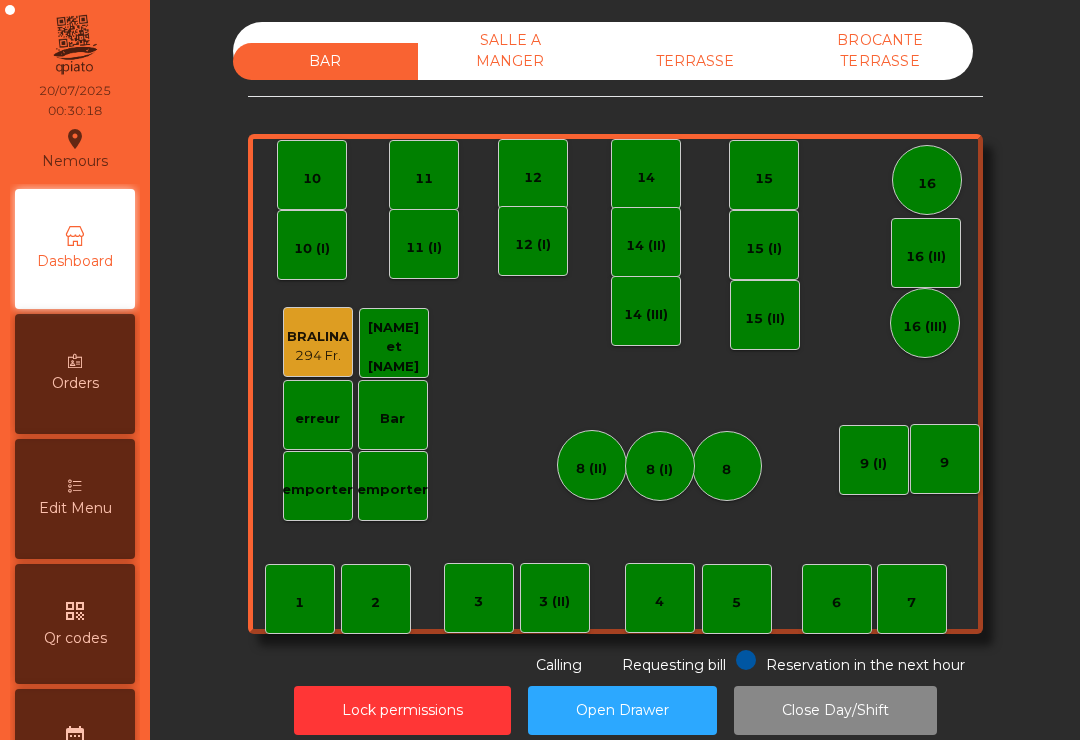 click on "TERRASSE" 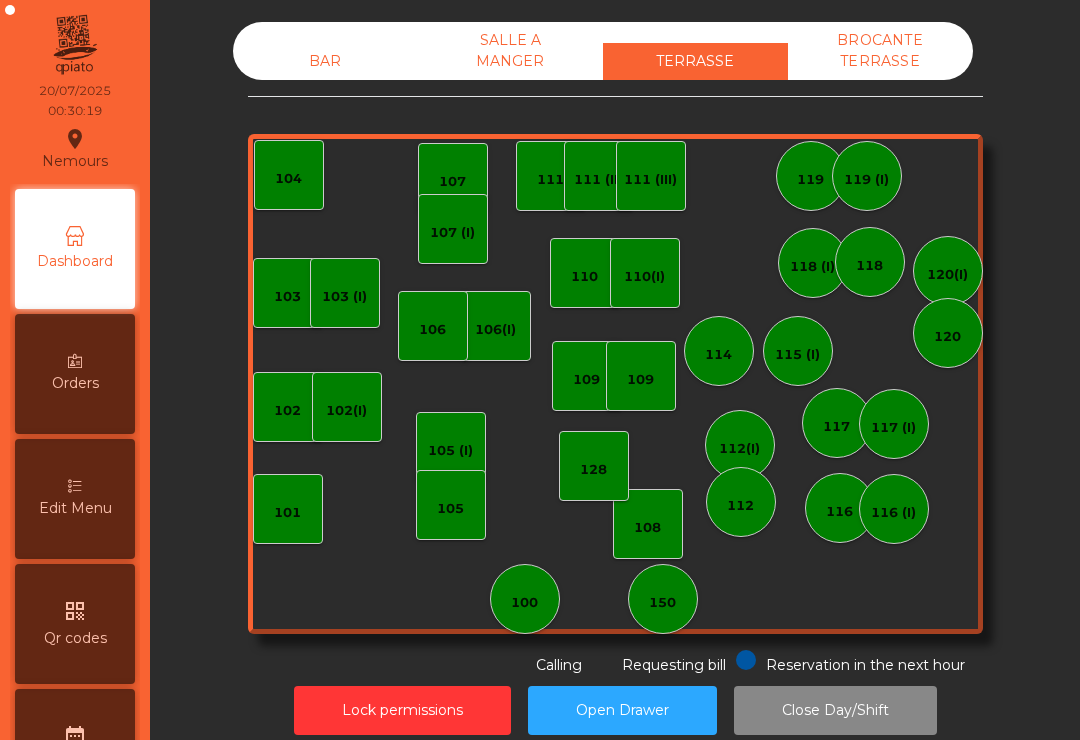 click on "SALLE A MANGER" 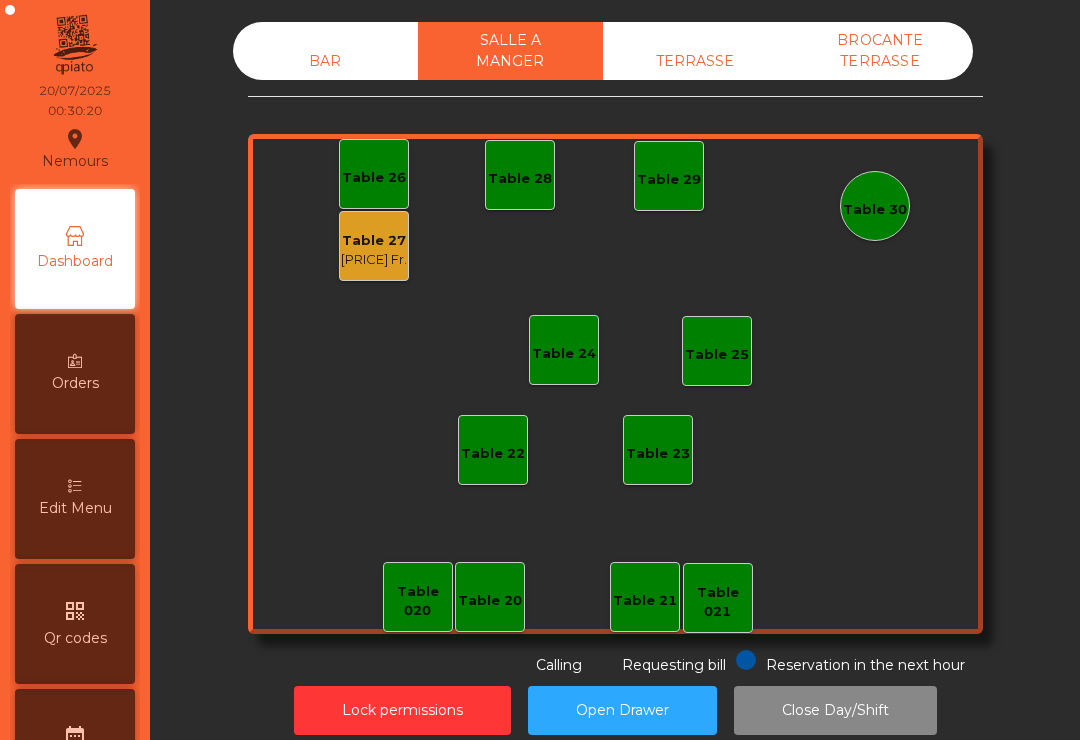 click on "[PRICE] Fr." 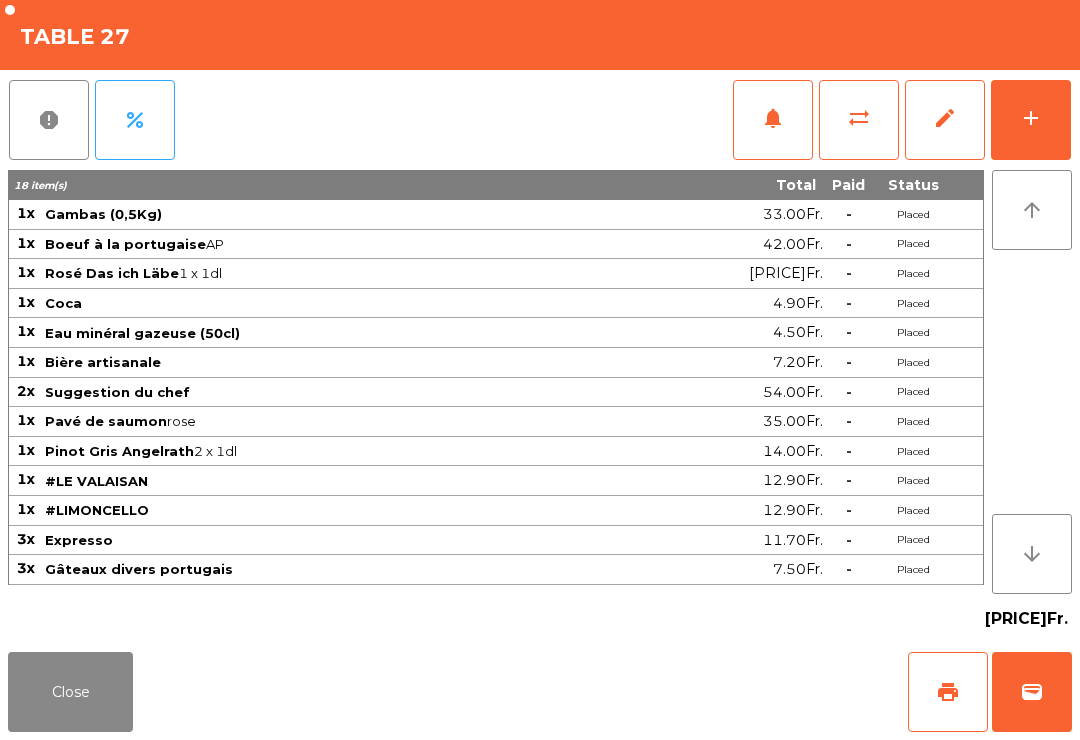 click on "edit" 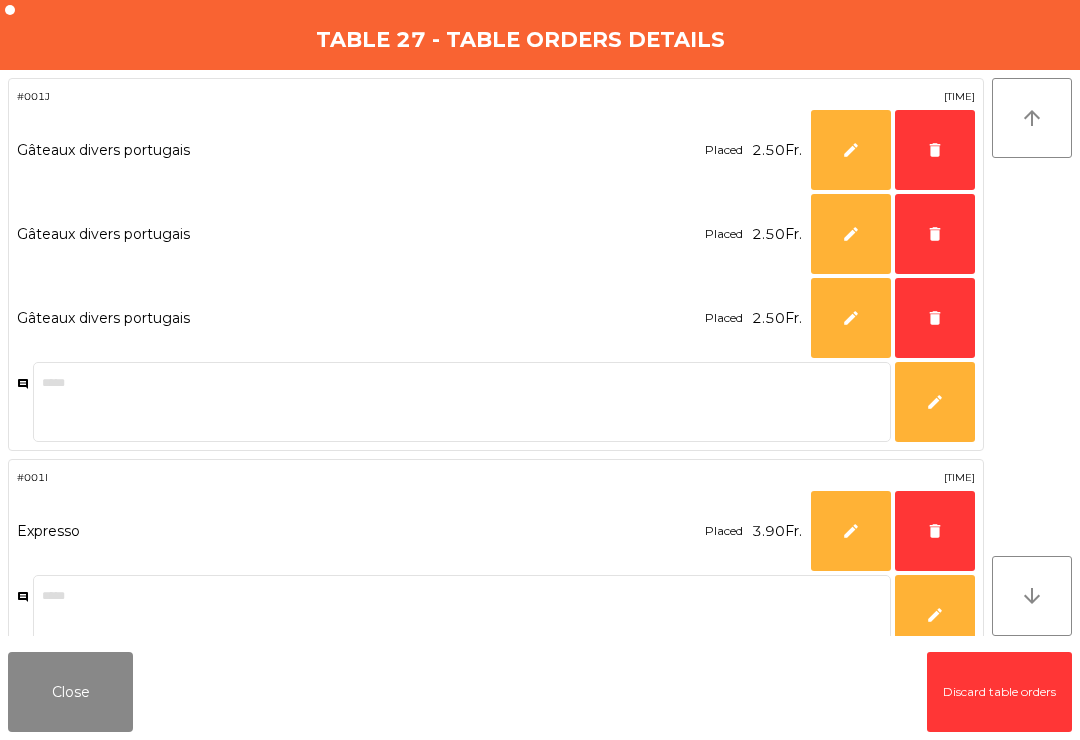 click on "delete" 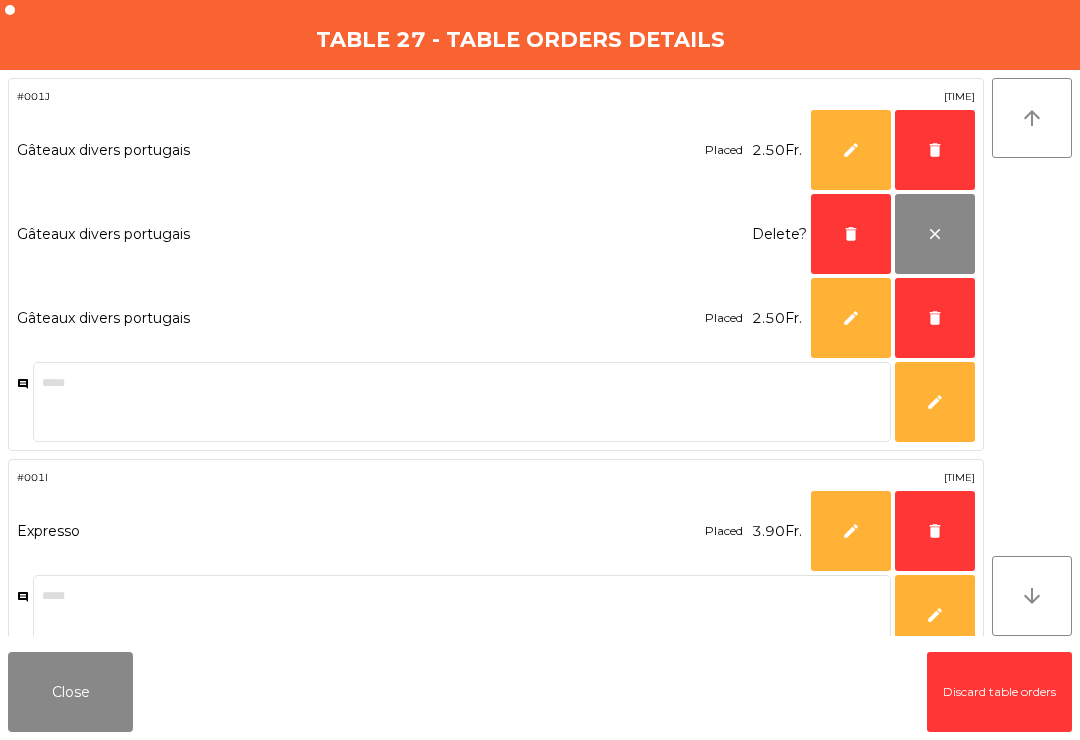 click on "delete" 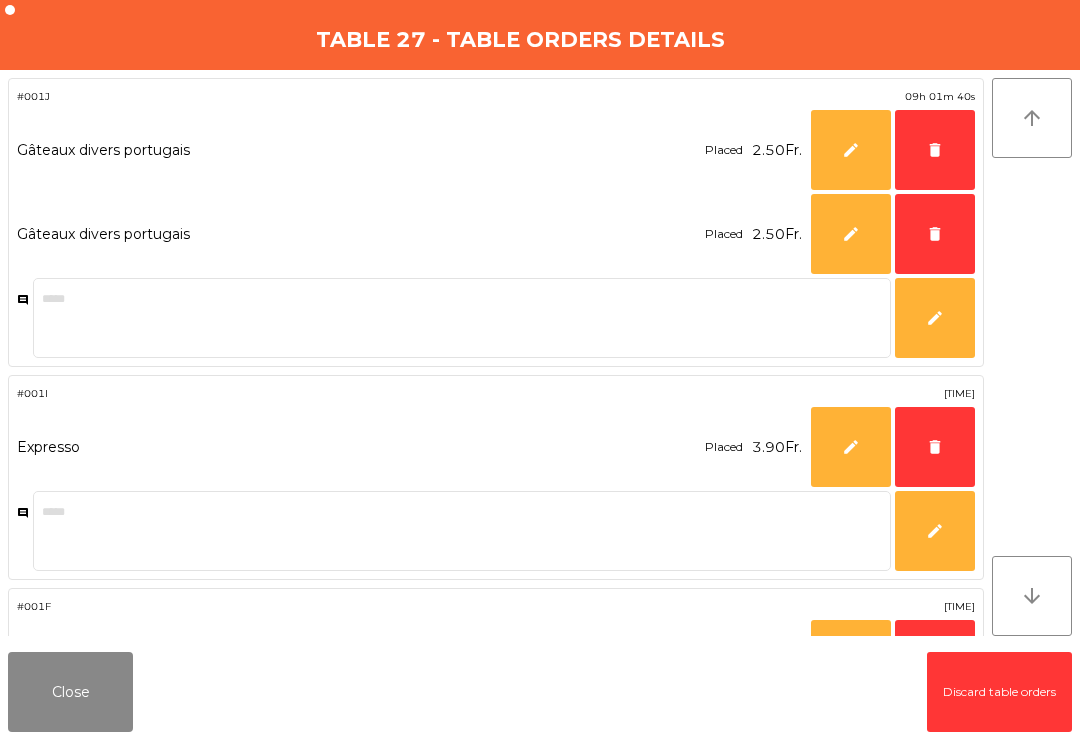 click on "delete" 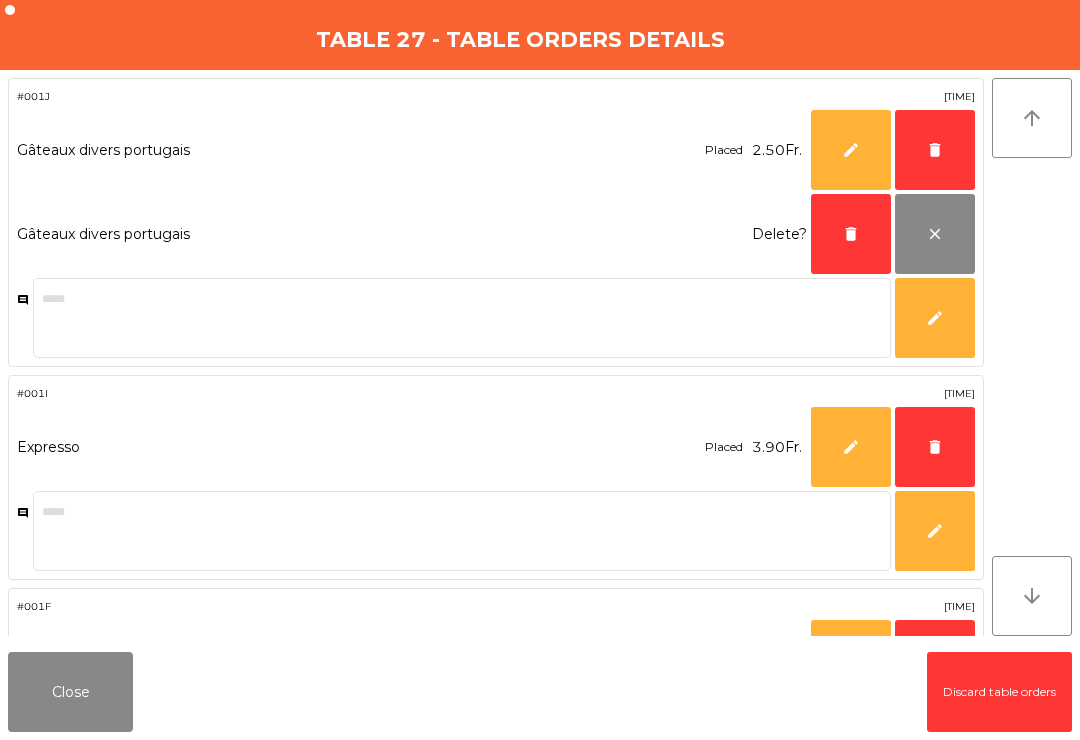 click on "delete" 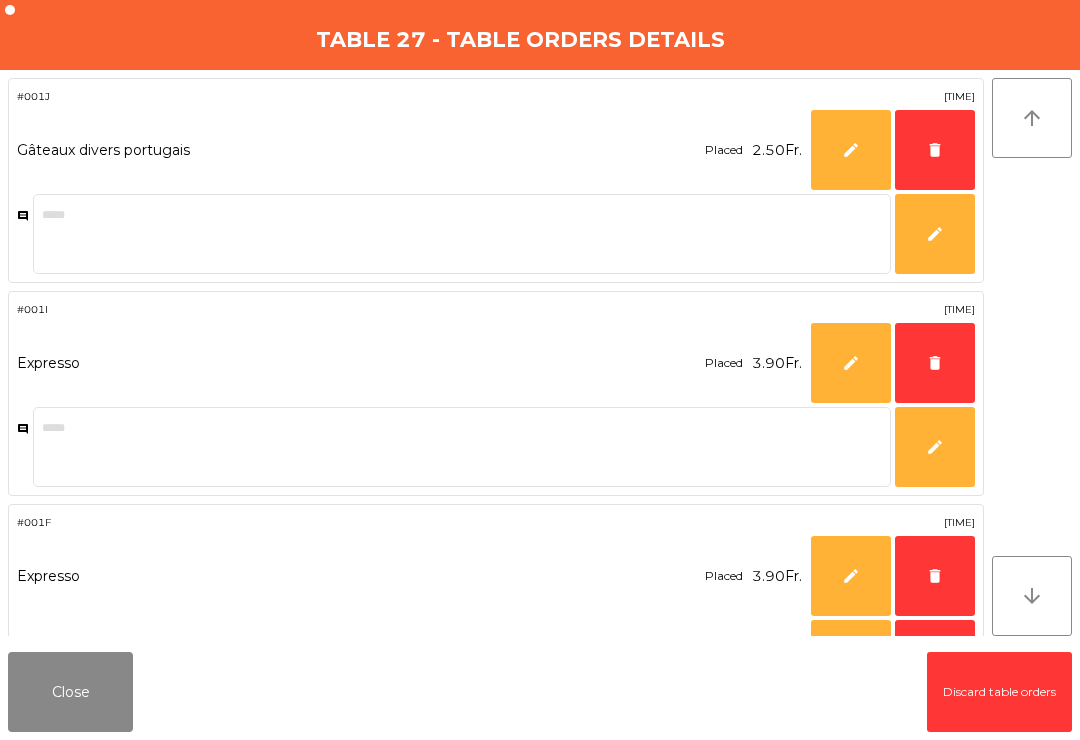 click on "delete" 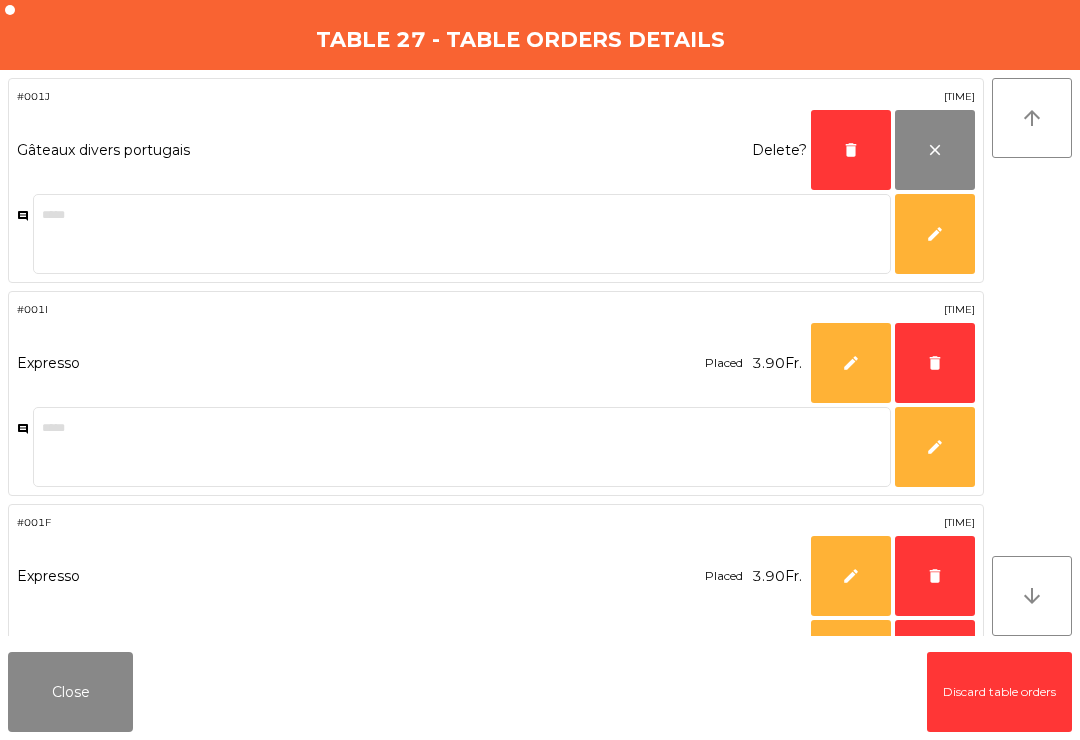 click on "delete" 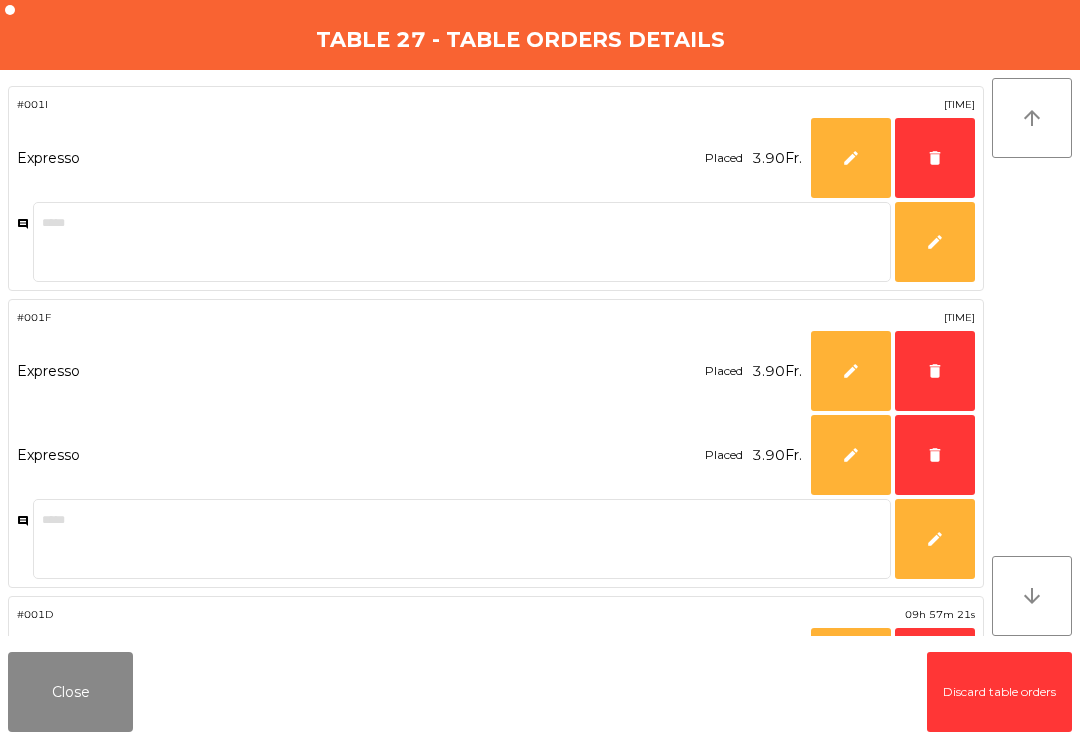 click on "delete" 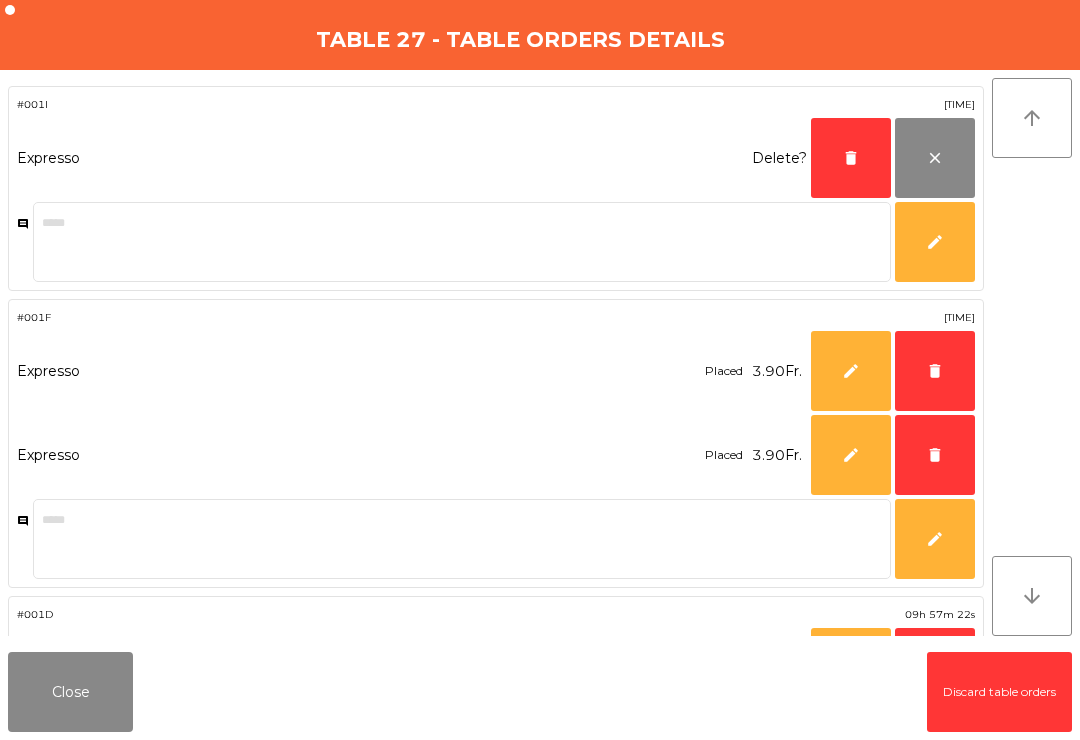 click on "delete" 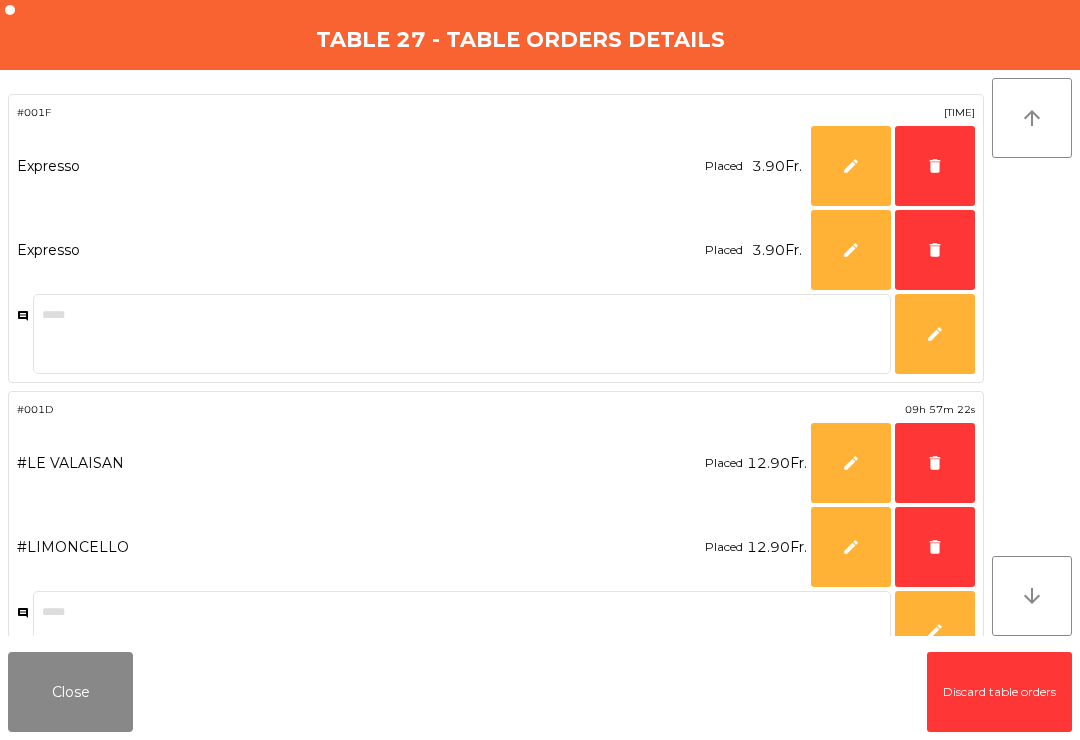 click on "delete" 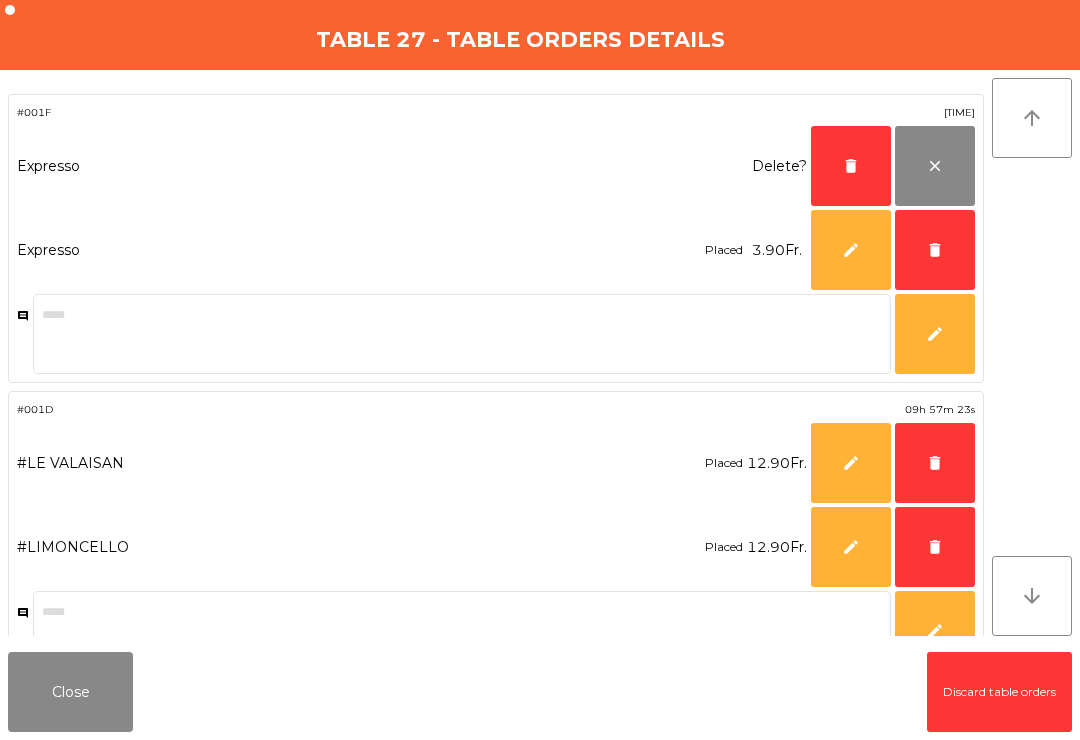 click on "delete" 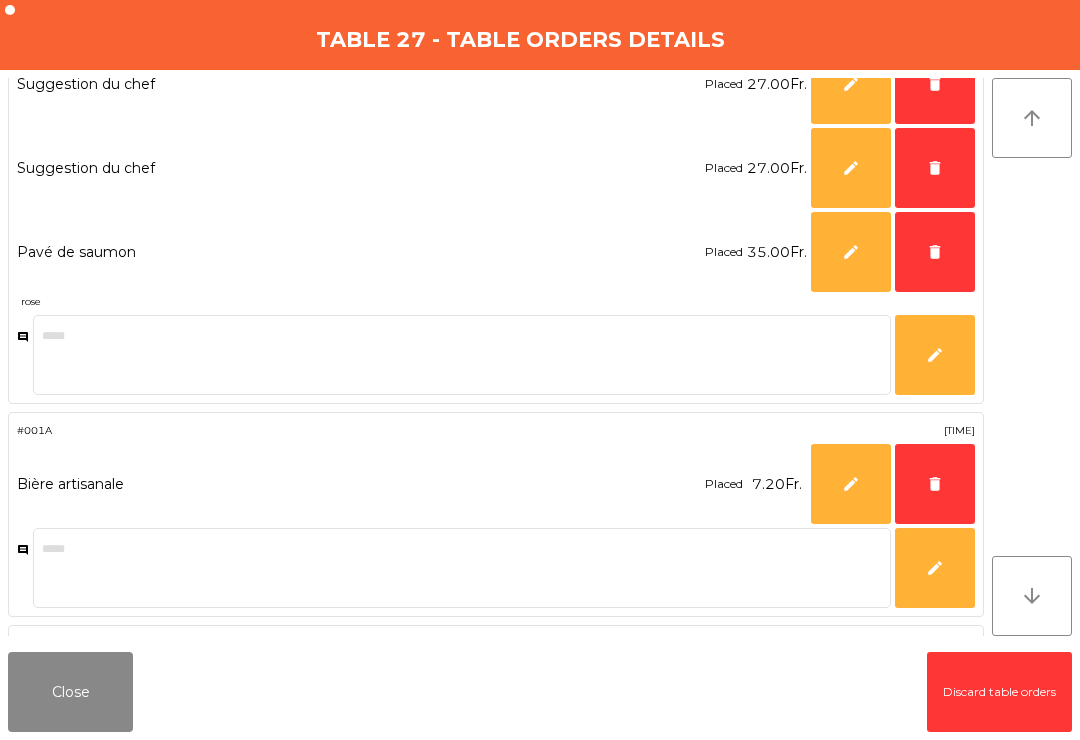 scroll, scrollTop: 827, scrollLeft: 0, axis: vertical 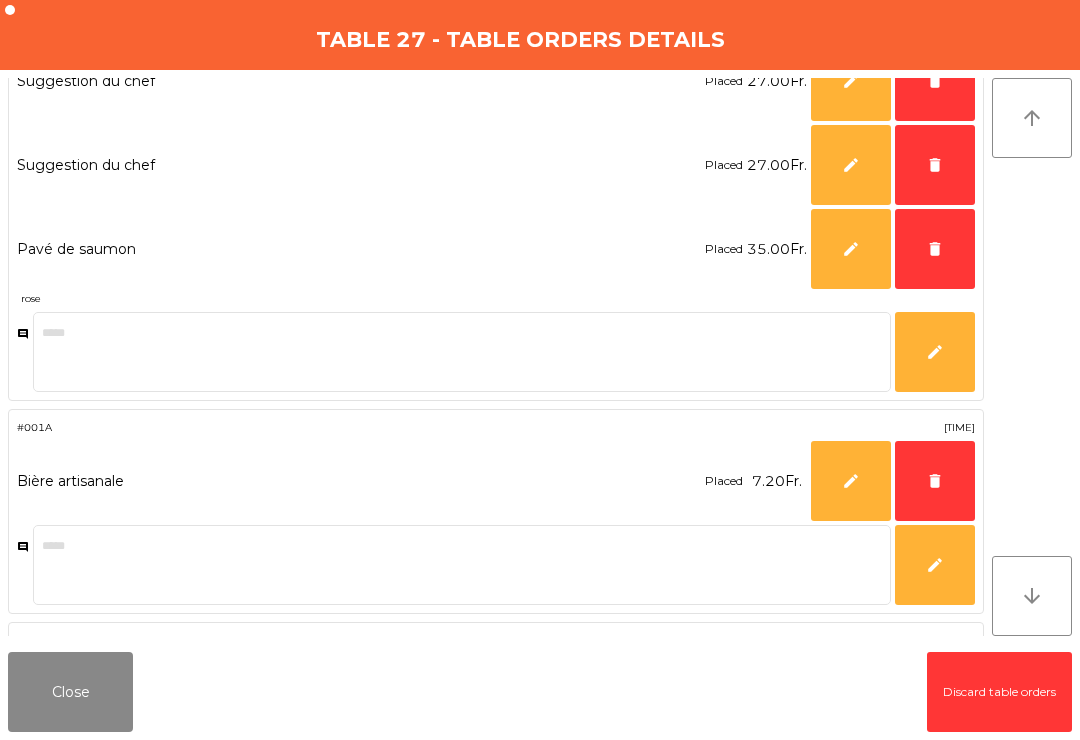 click on "delete" 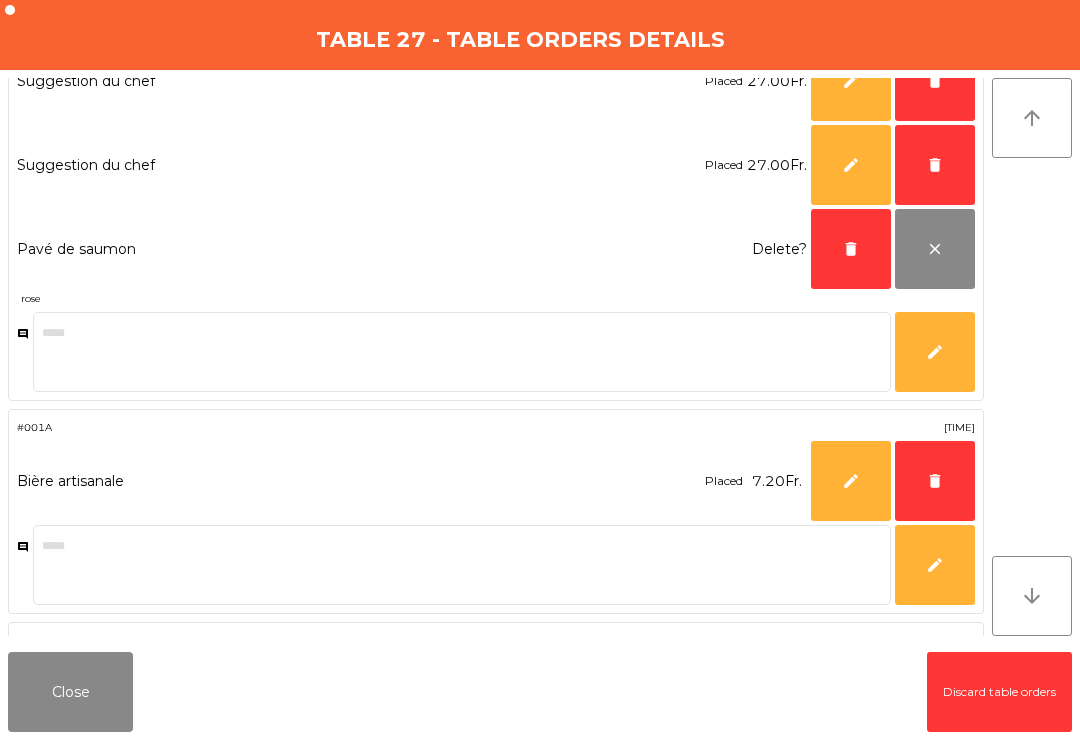 click on "delete" 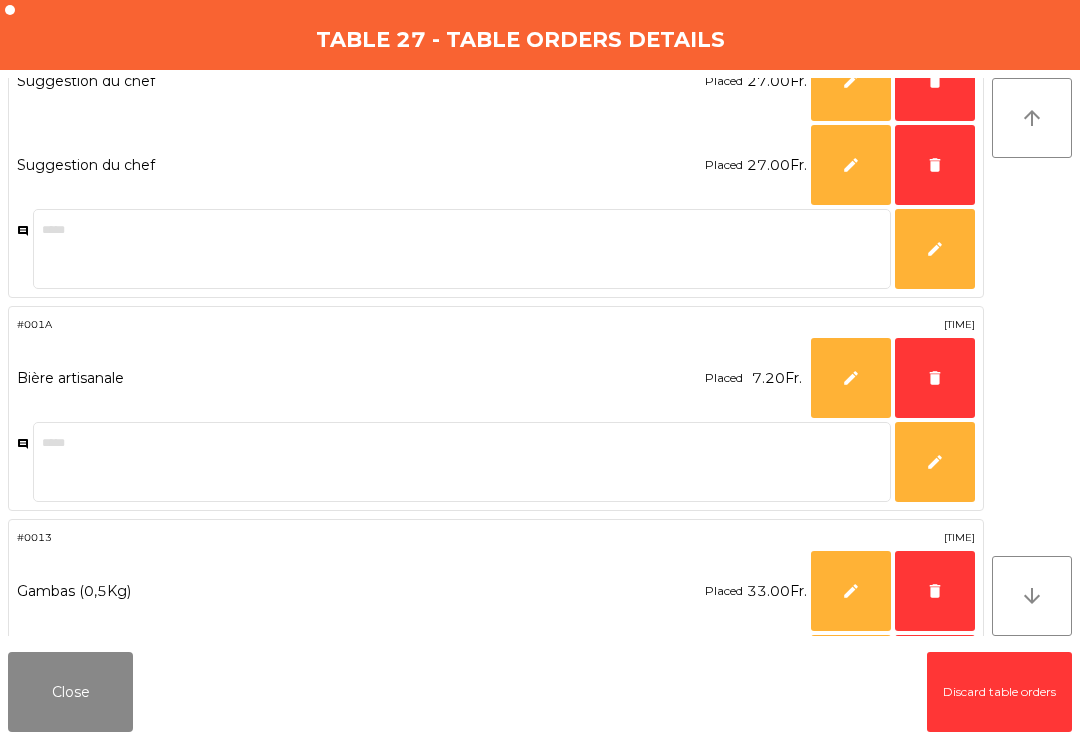 click on "delete" 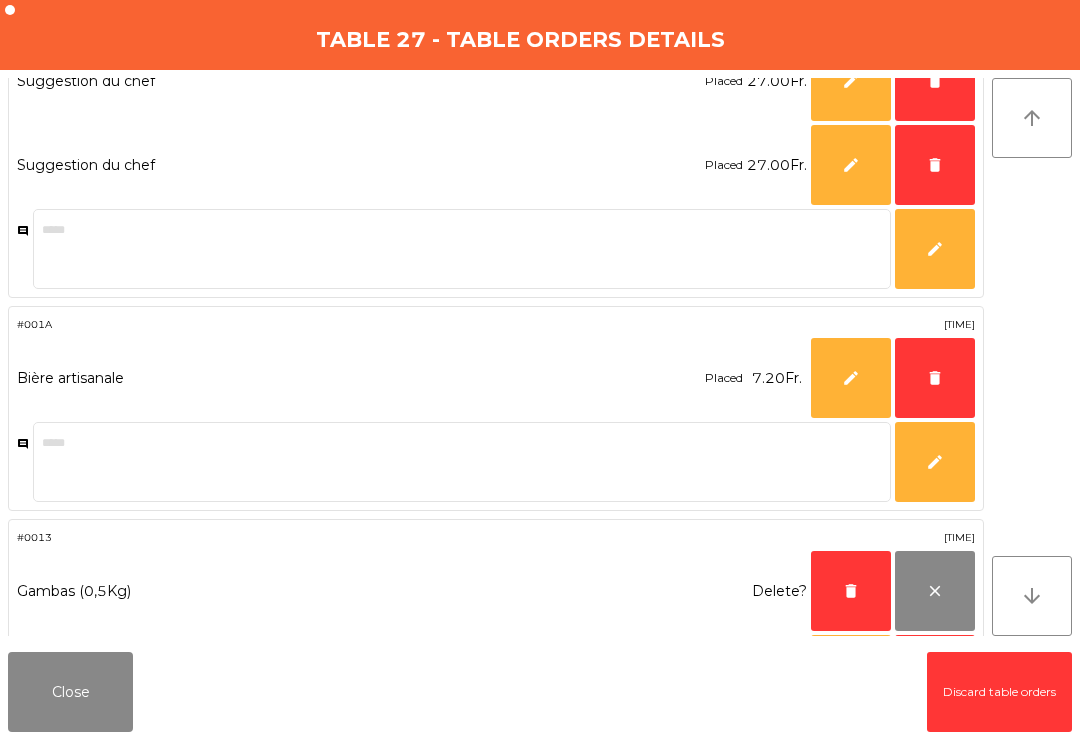 click on "delete" 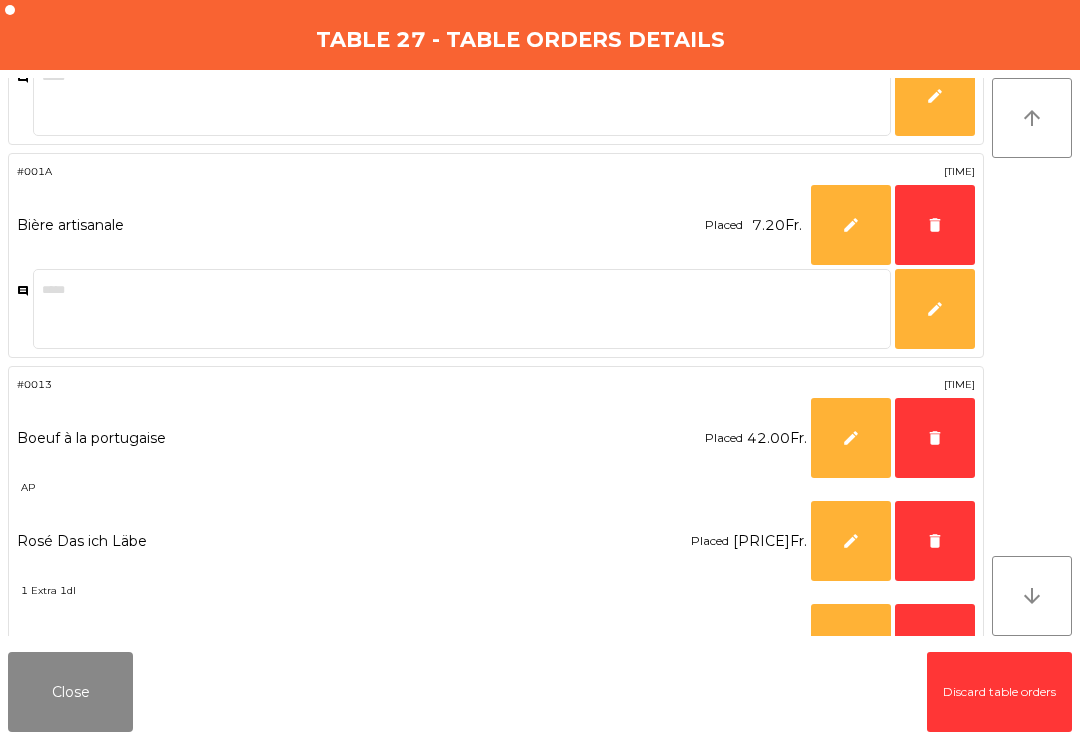 scroll, scrollTop: 990, scrollLeft: 0, axis: vertical 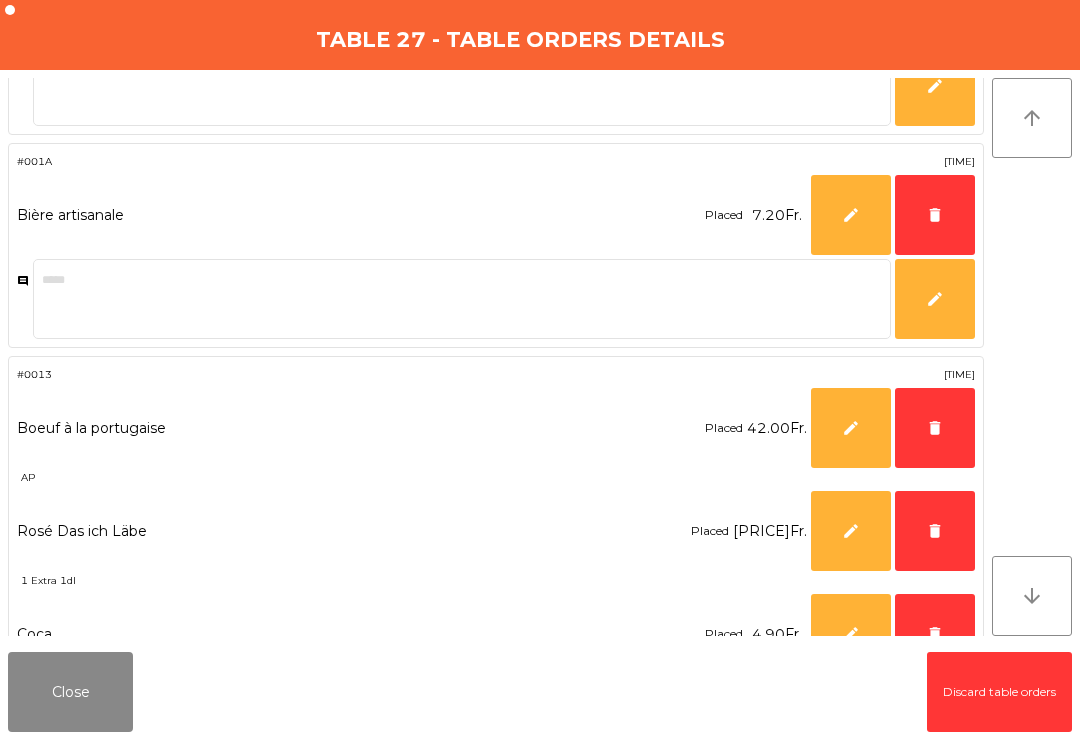 click on "delete" 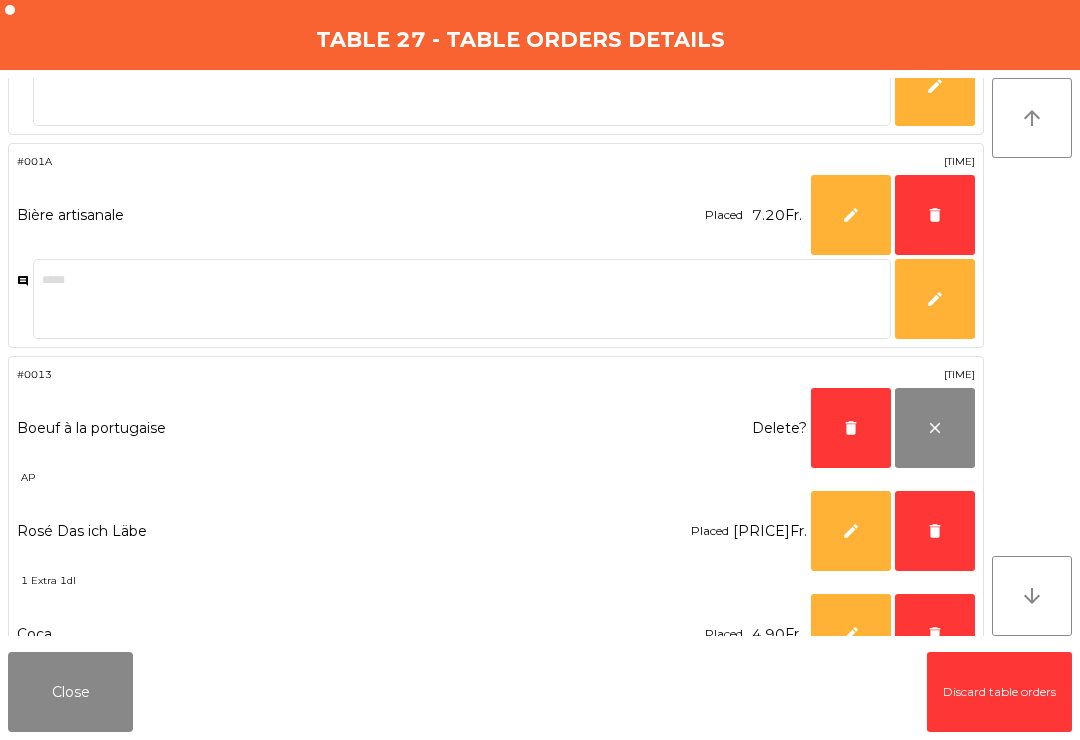 click on "delete" 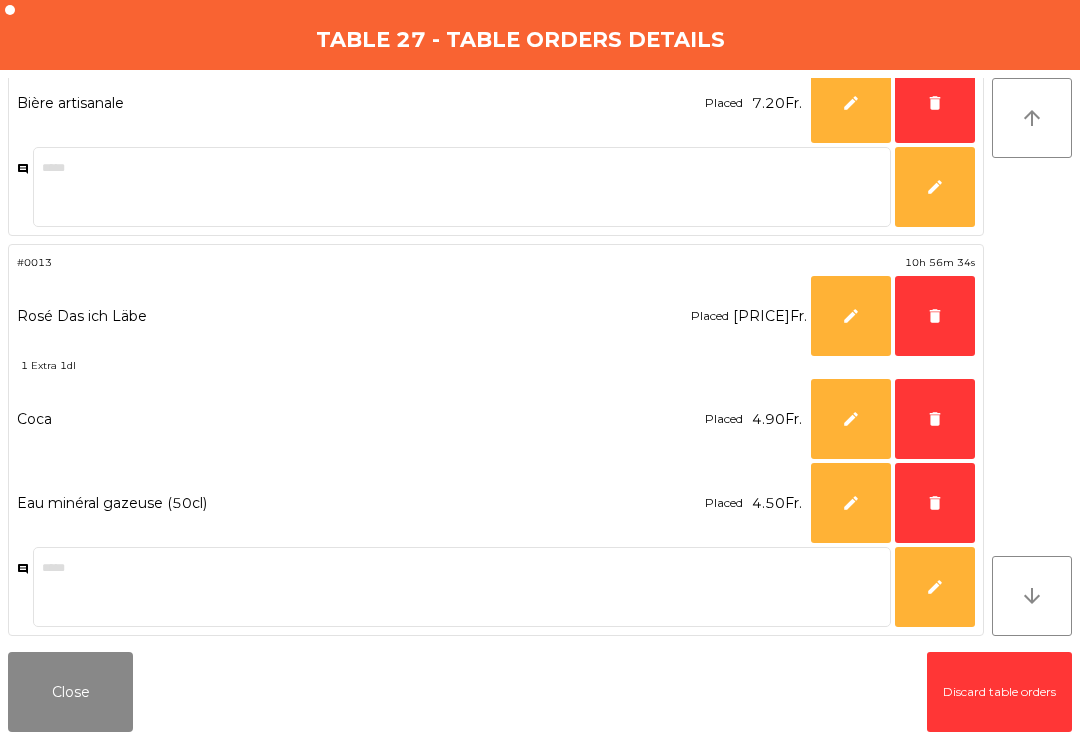 scroll, scrollTop: 1102, scrollLeft: 0, axis: vertical 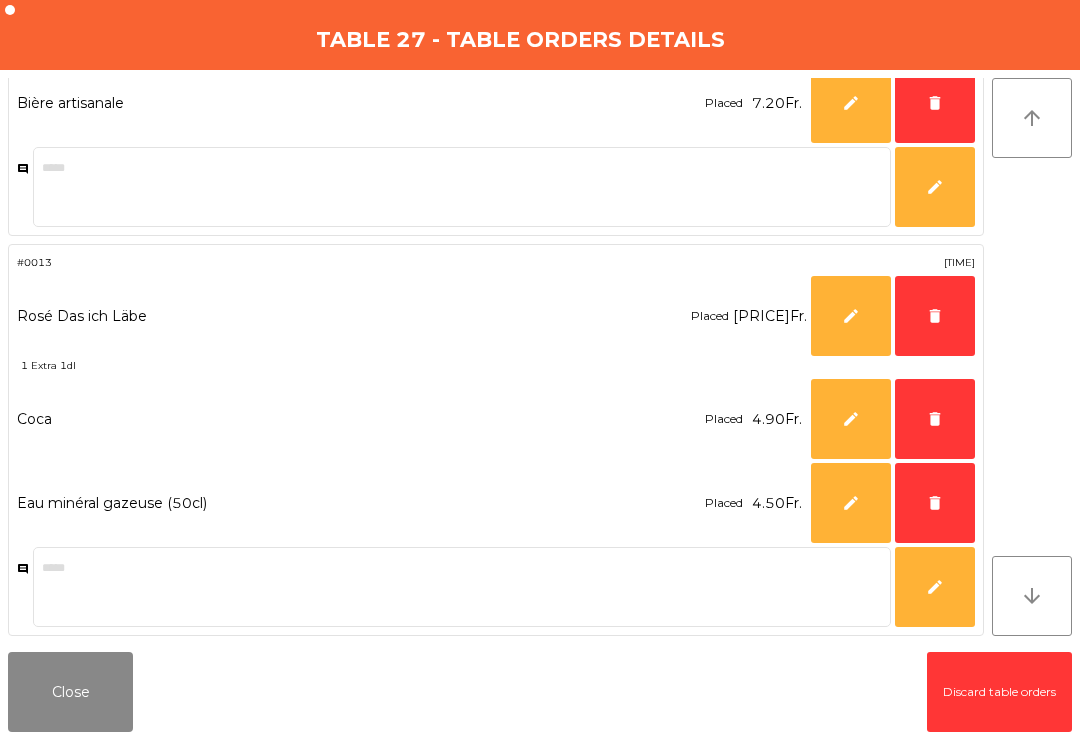 click on "Close" 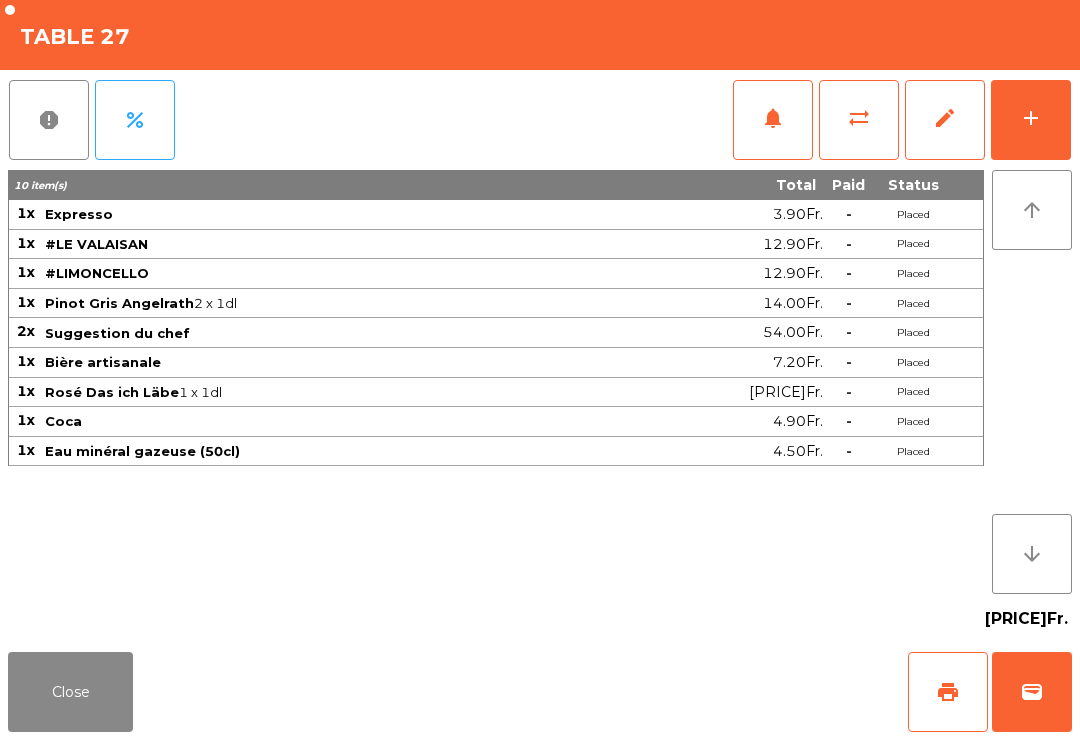 click on "Close" 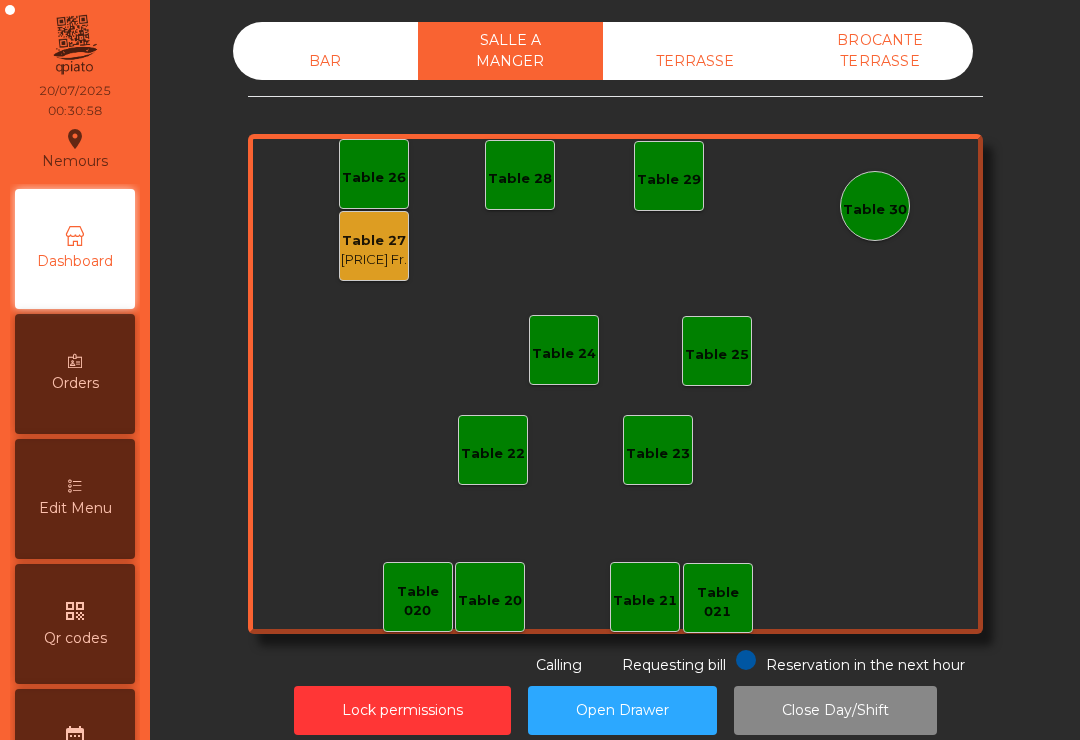 click on "Table 27   [TIME] Fr." 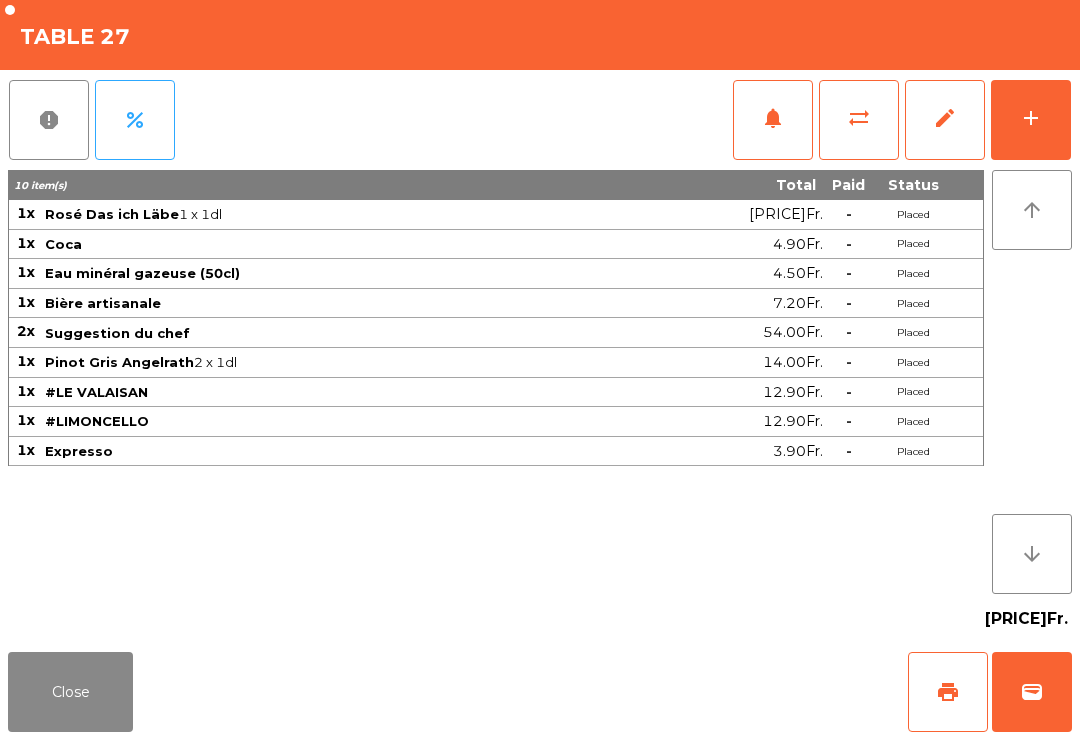 click on "print" 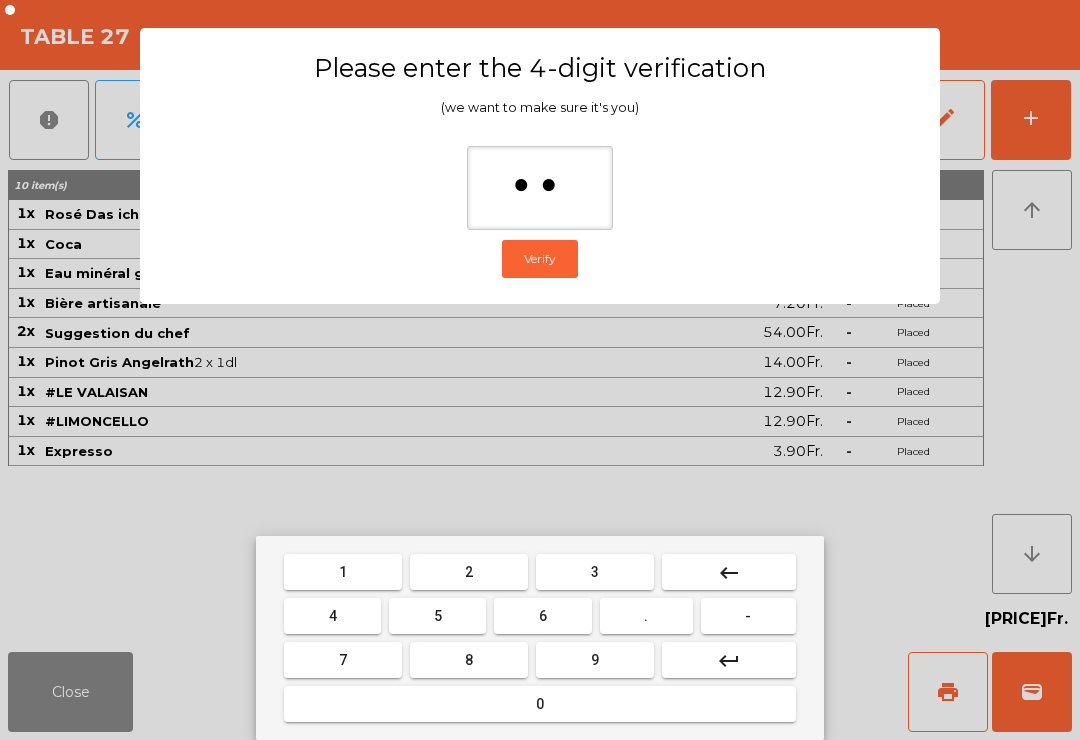 type on "***" 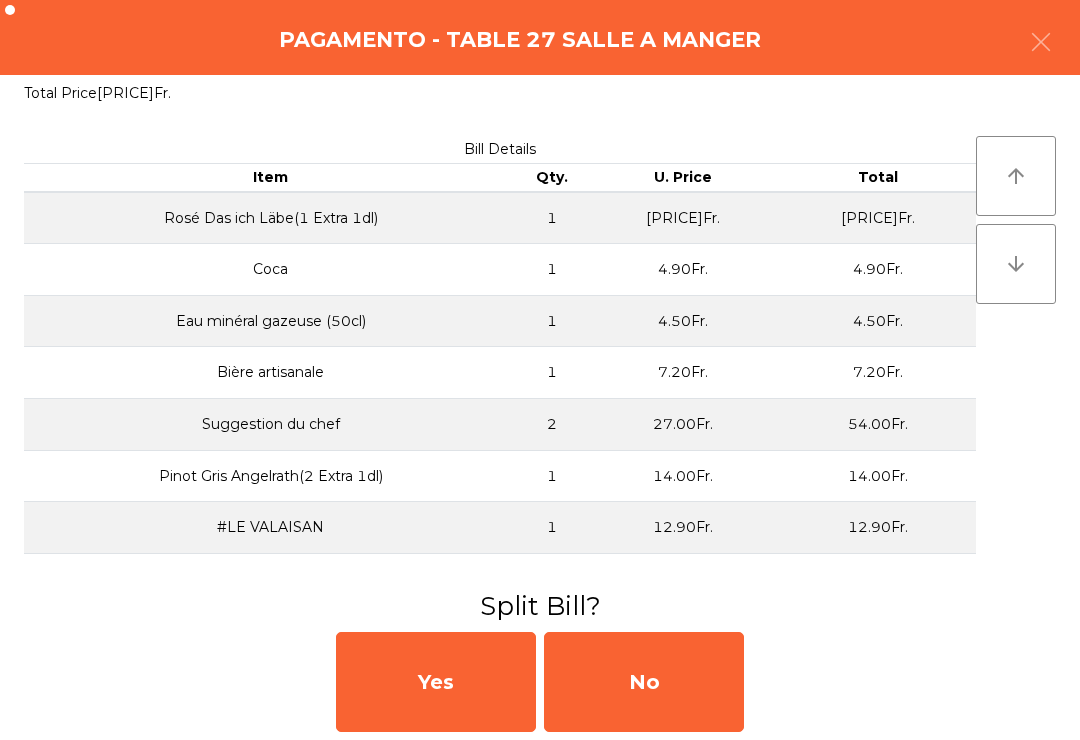 click on "No" 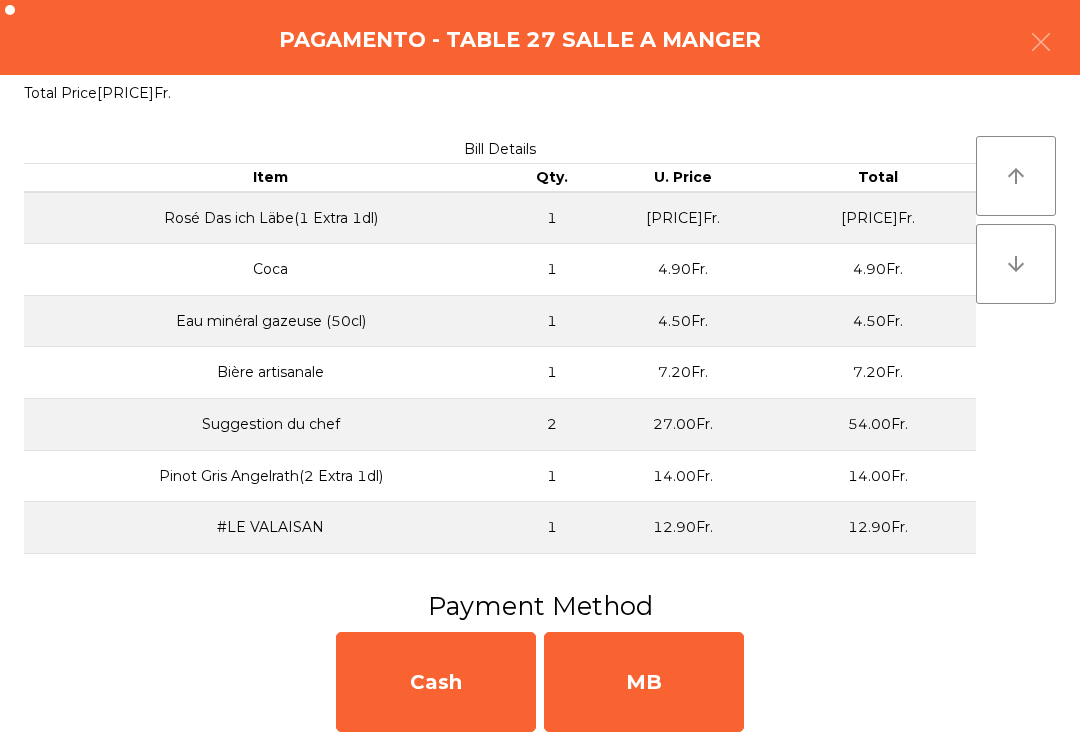 click on "MB" 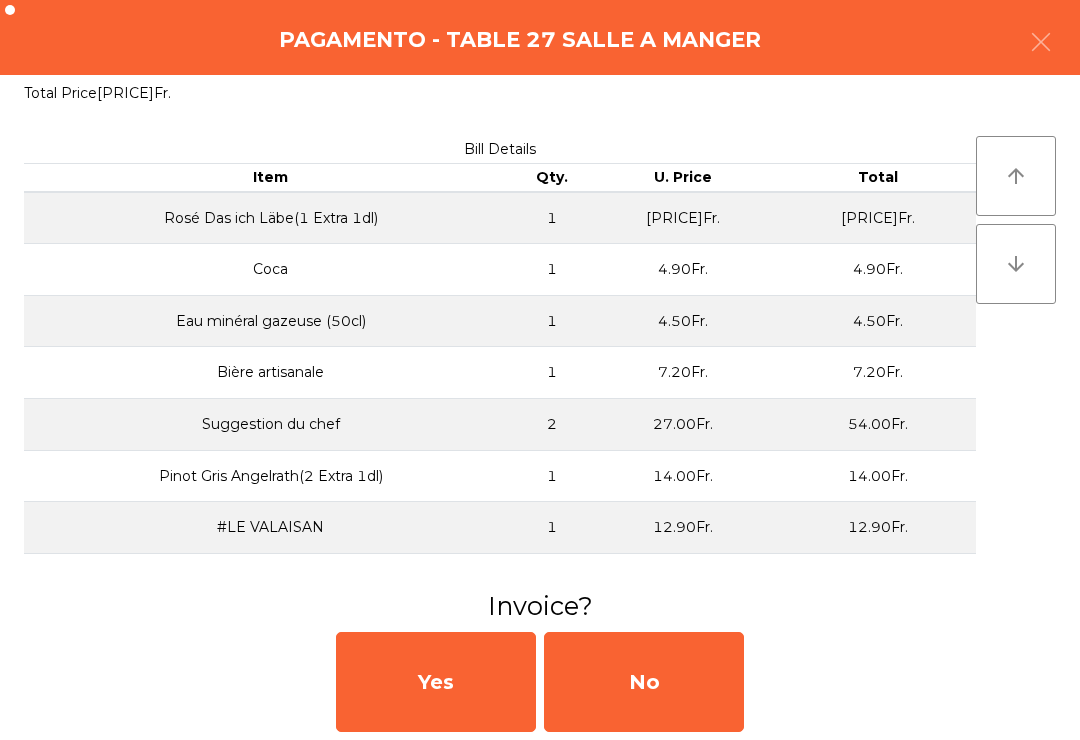 click on "No" 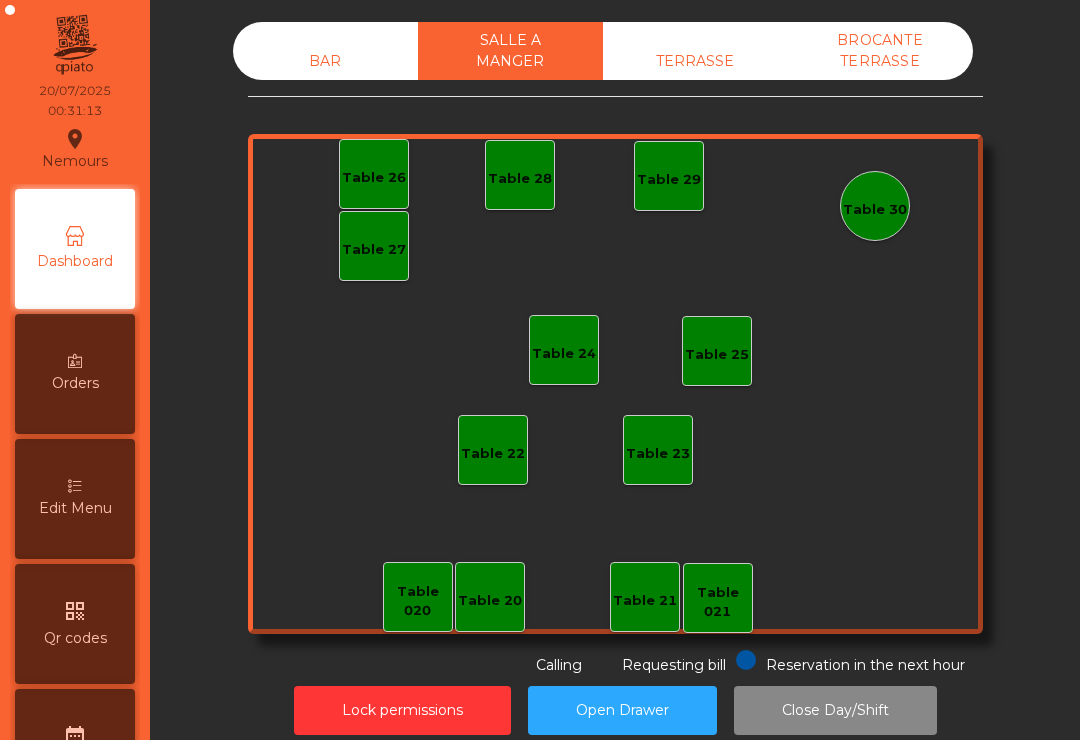 click on "Lock permissions" 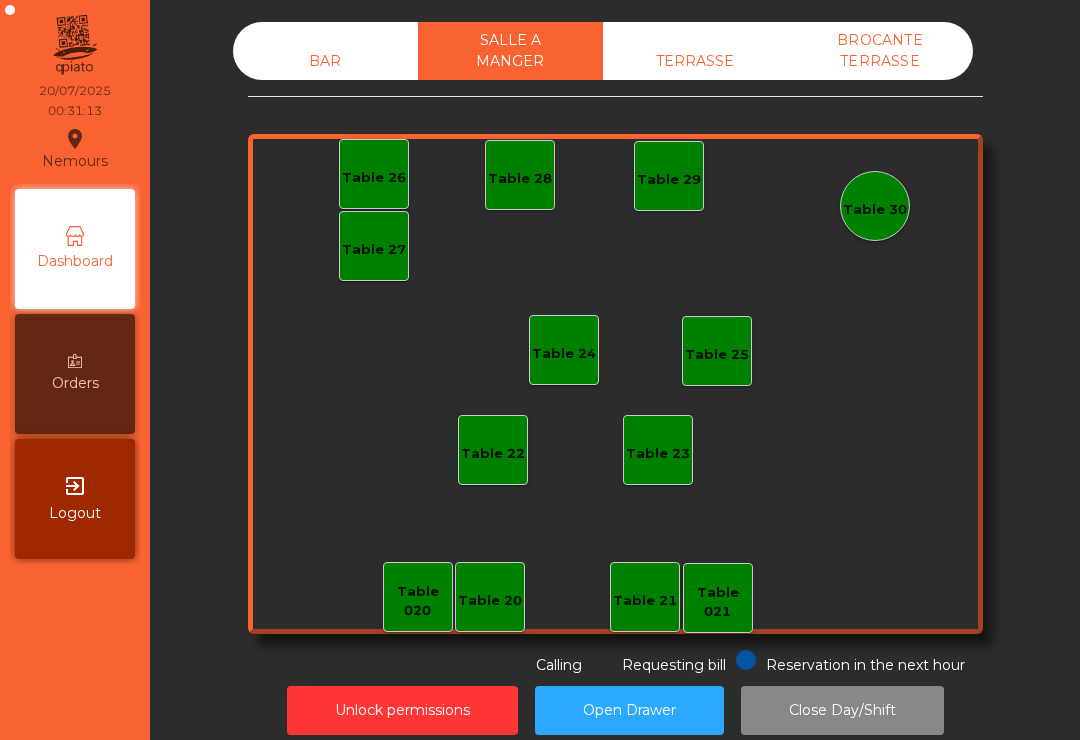 click on "BROCANTE TERRASSE" 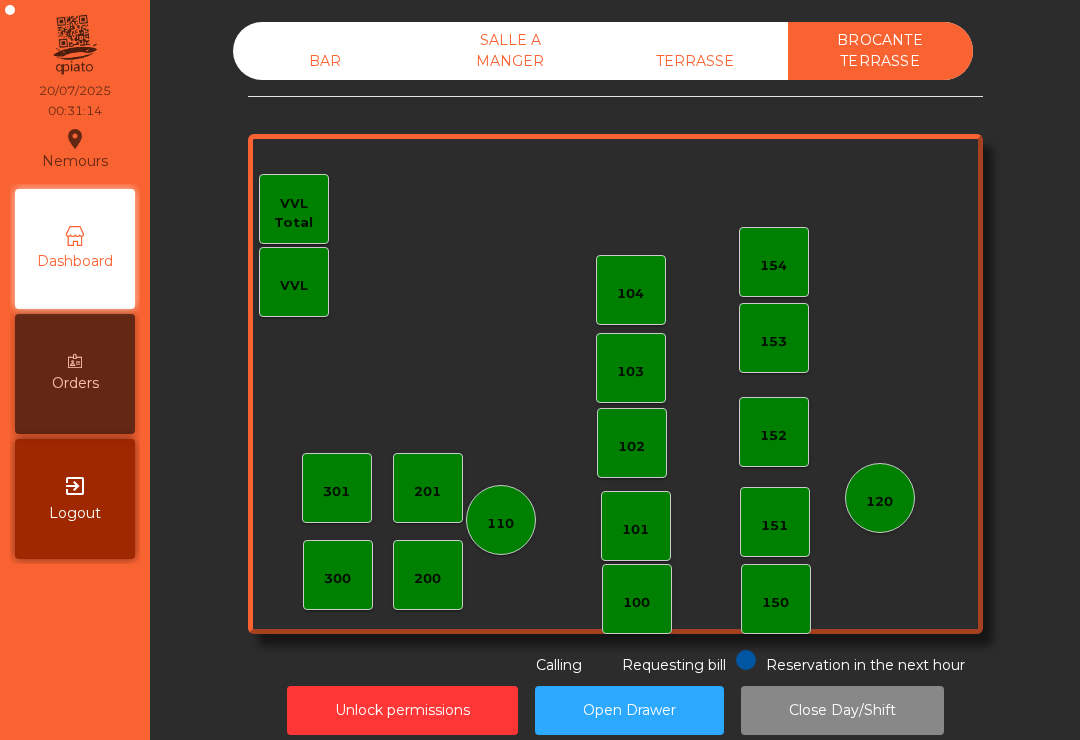 click on "TERRASSE" 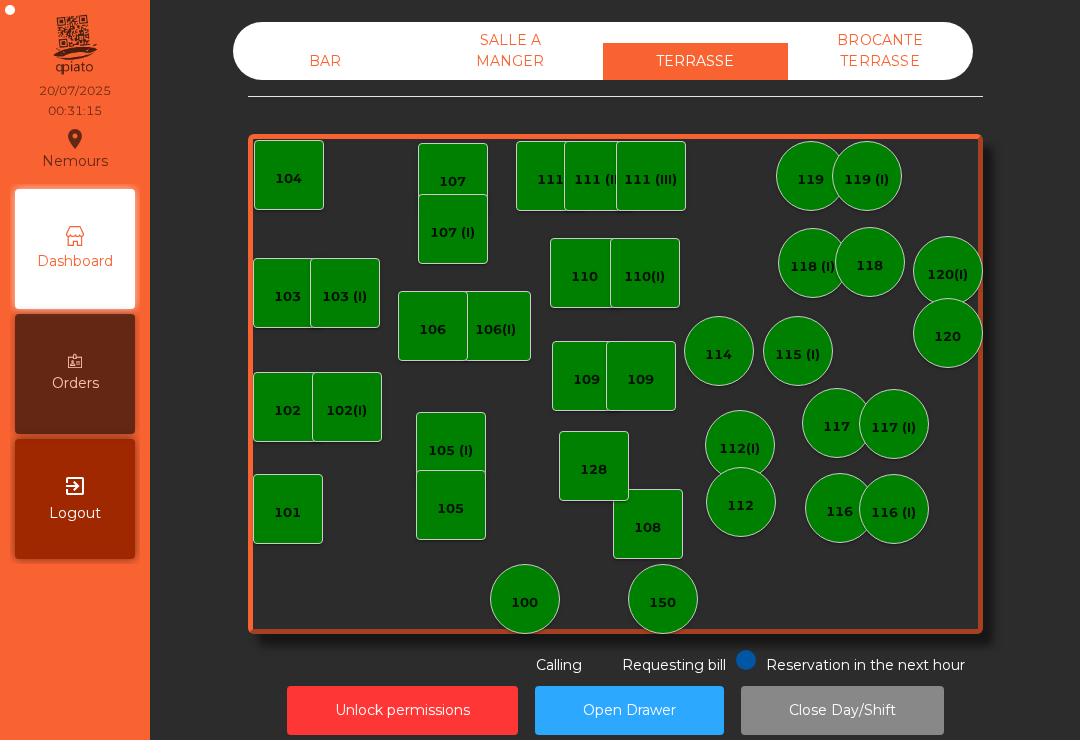 click on "BAR" 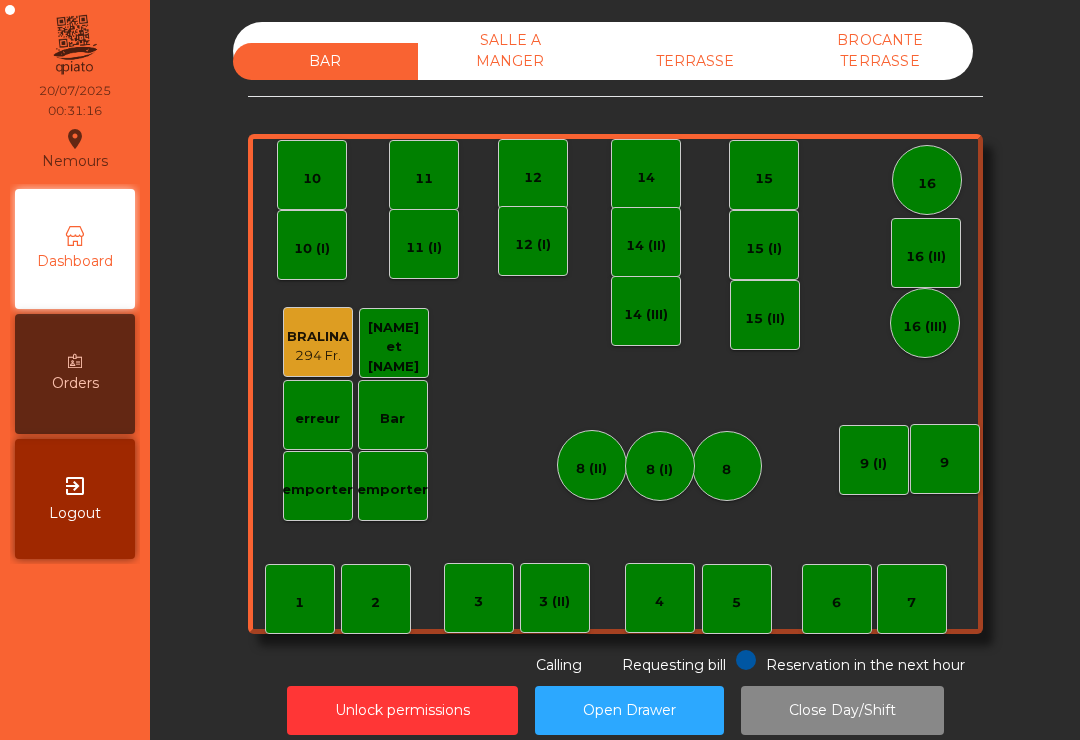click on "Close Day/Shift" 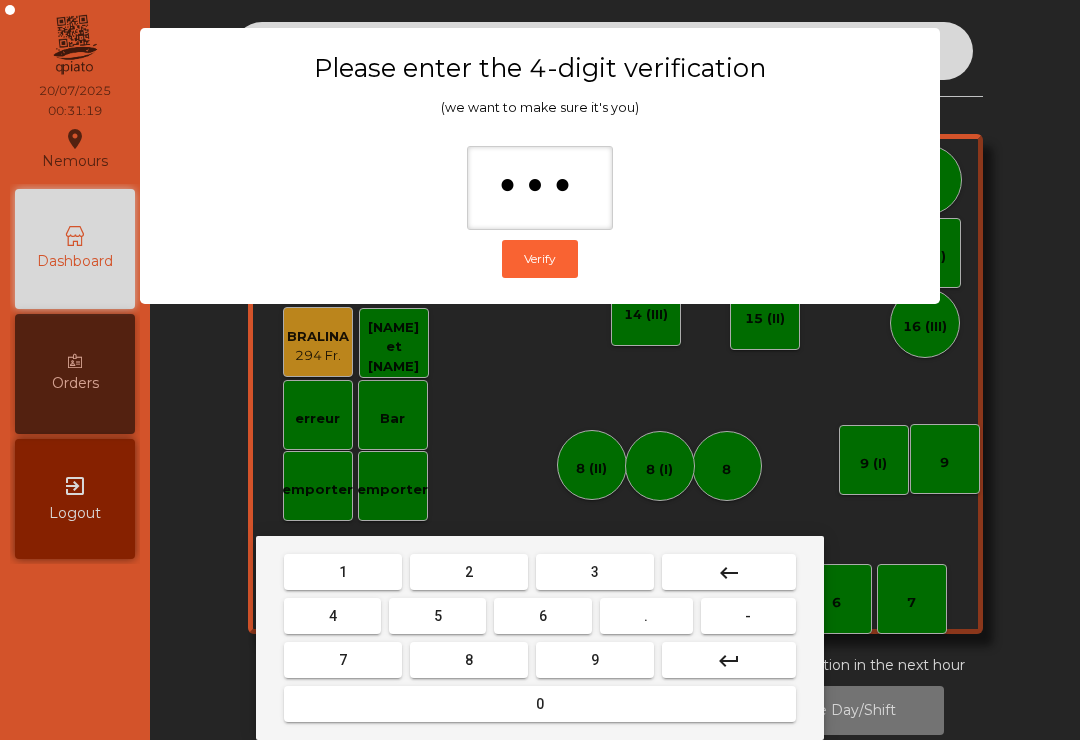 type on "****" 